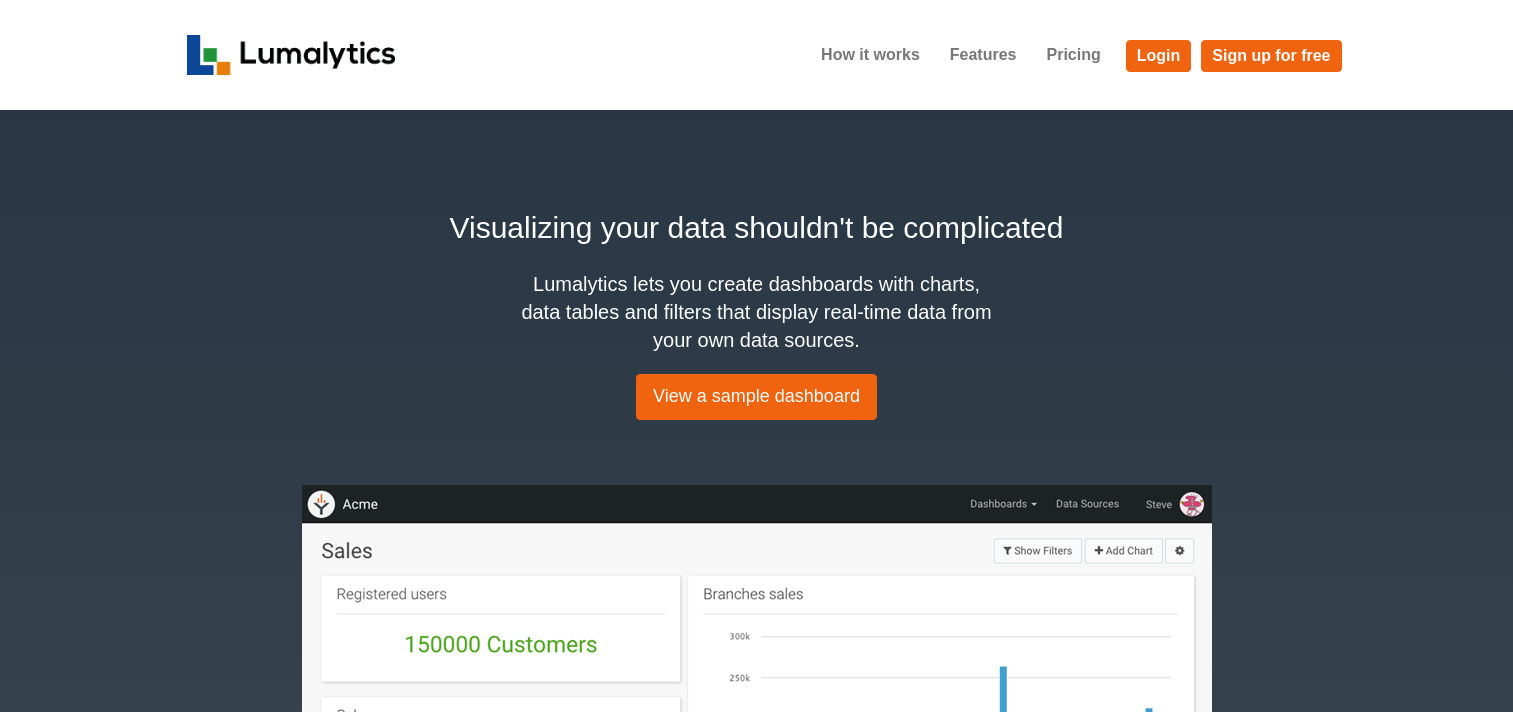 scroll, scrollTop: 0, scrollLeft: 0, axis: both 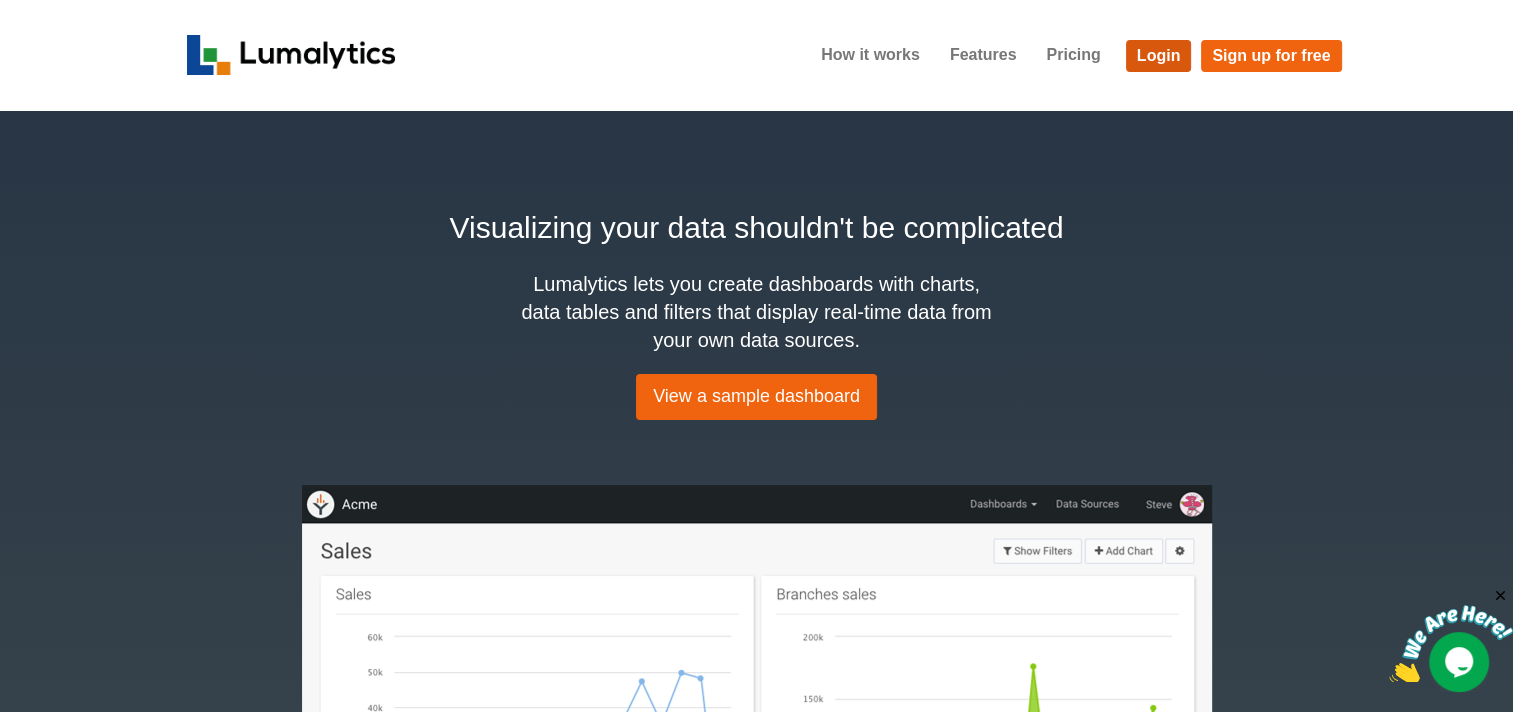 click on "Login" at bounding box center [1159, 56] 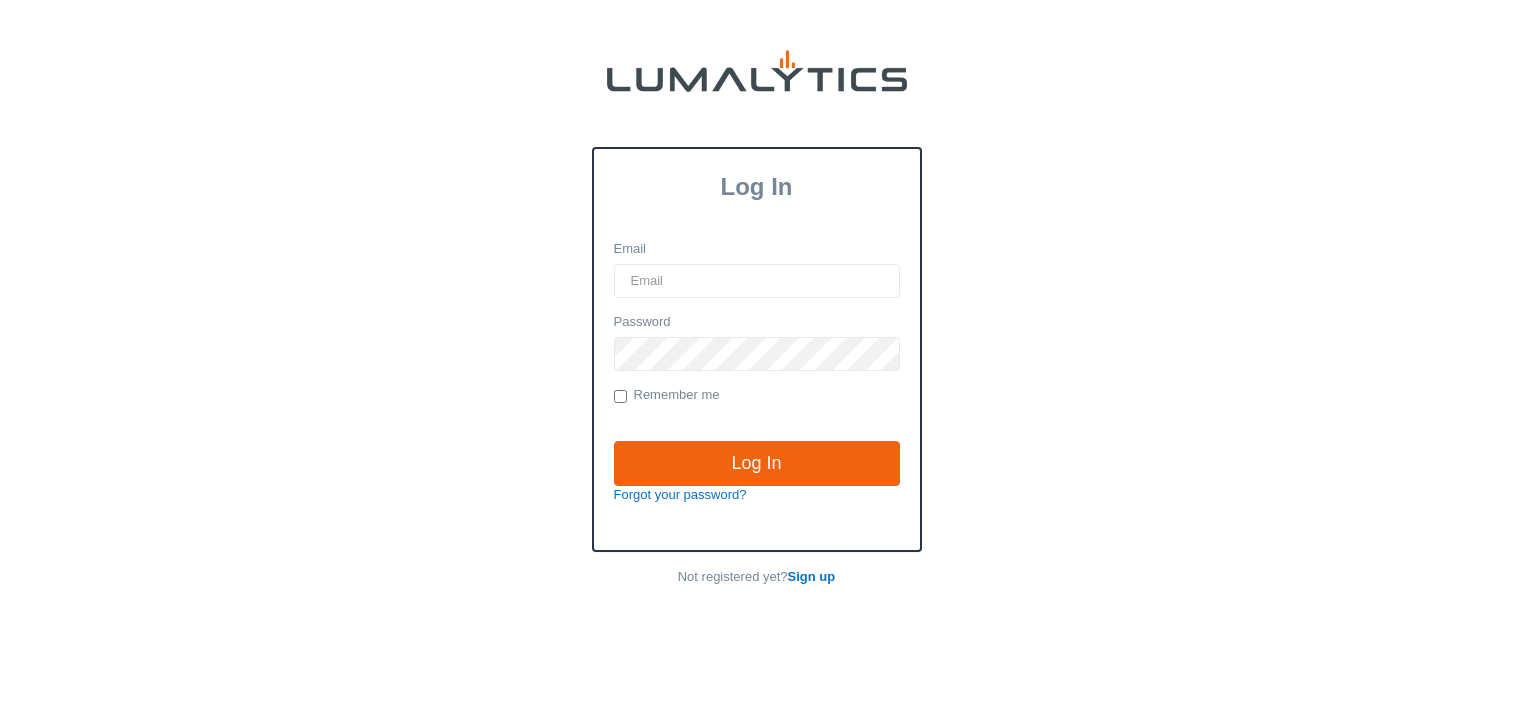 scroll, scrollTop: 0, scrollLeft: 0, axis: both 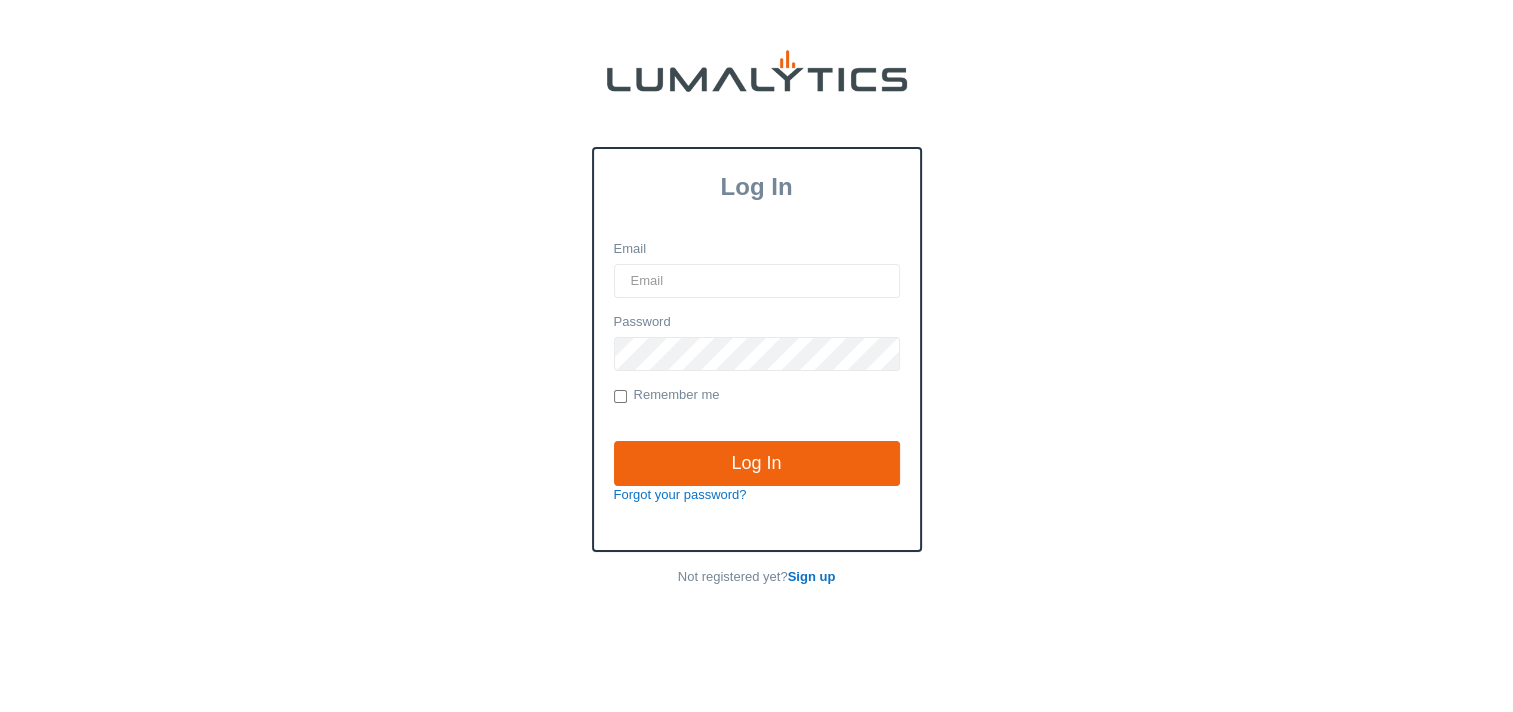 click on "Email" at bounding box center [757, 281] 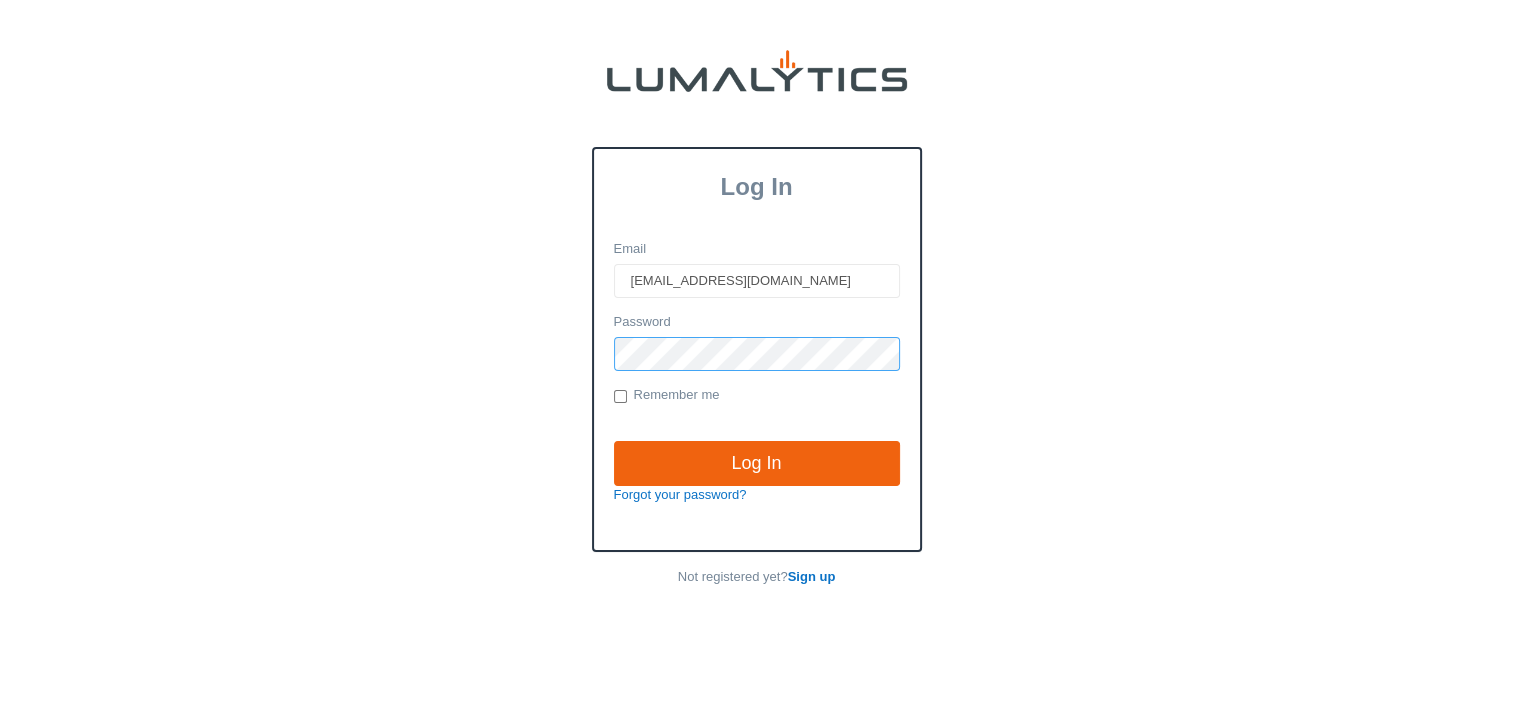 click on "Log In" at bounding box center [757, 464] 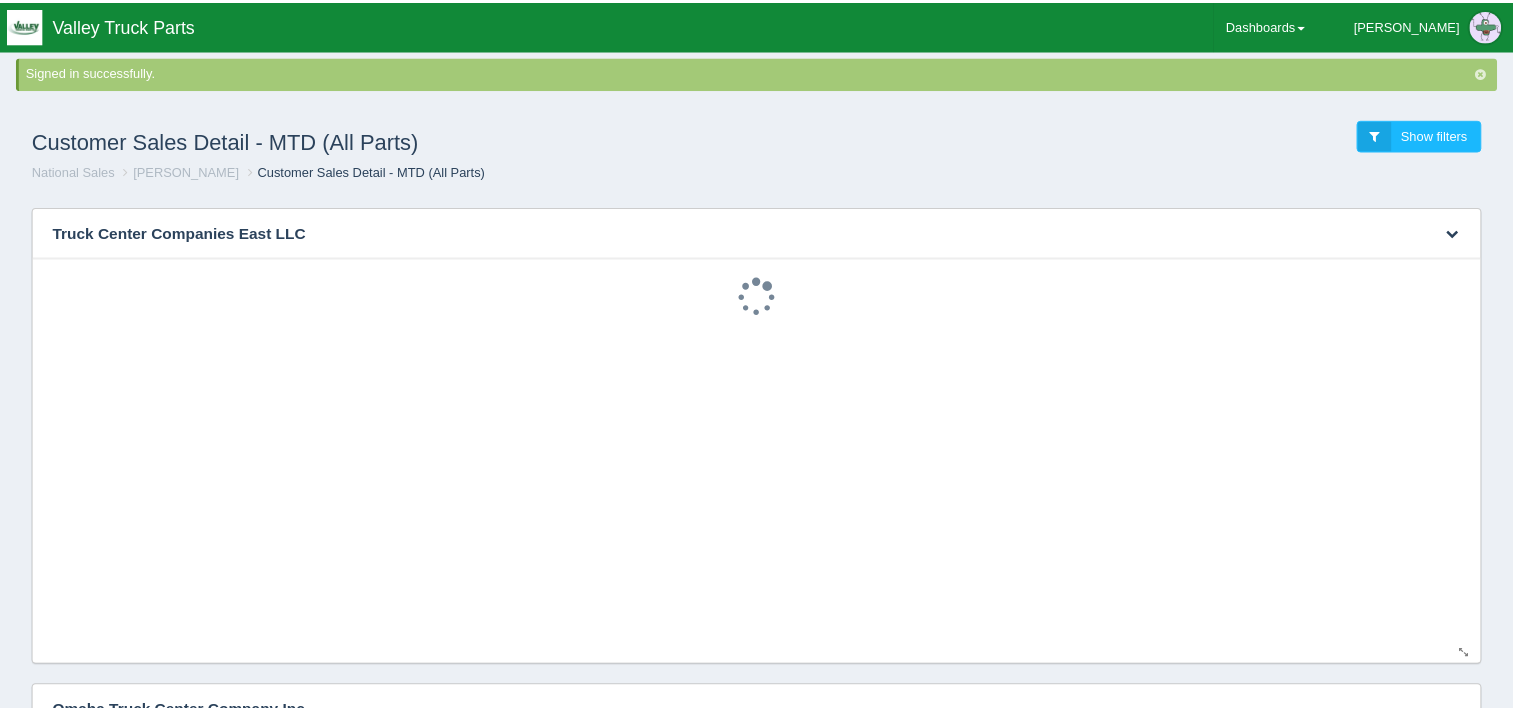 scroll, scrollTop: 0, scrollLeft: 0, axis: both 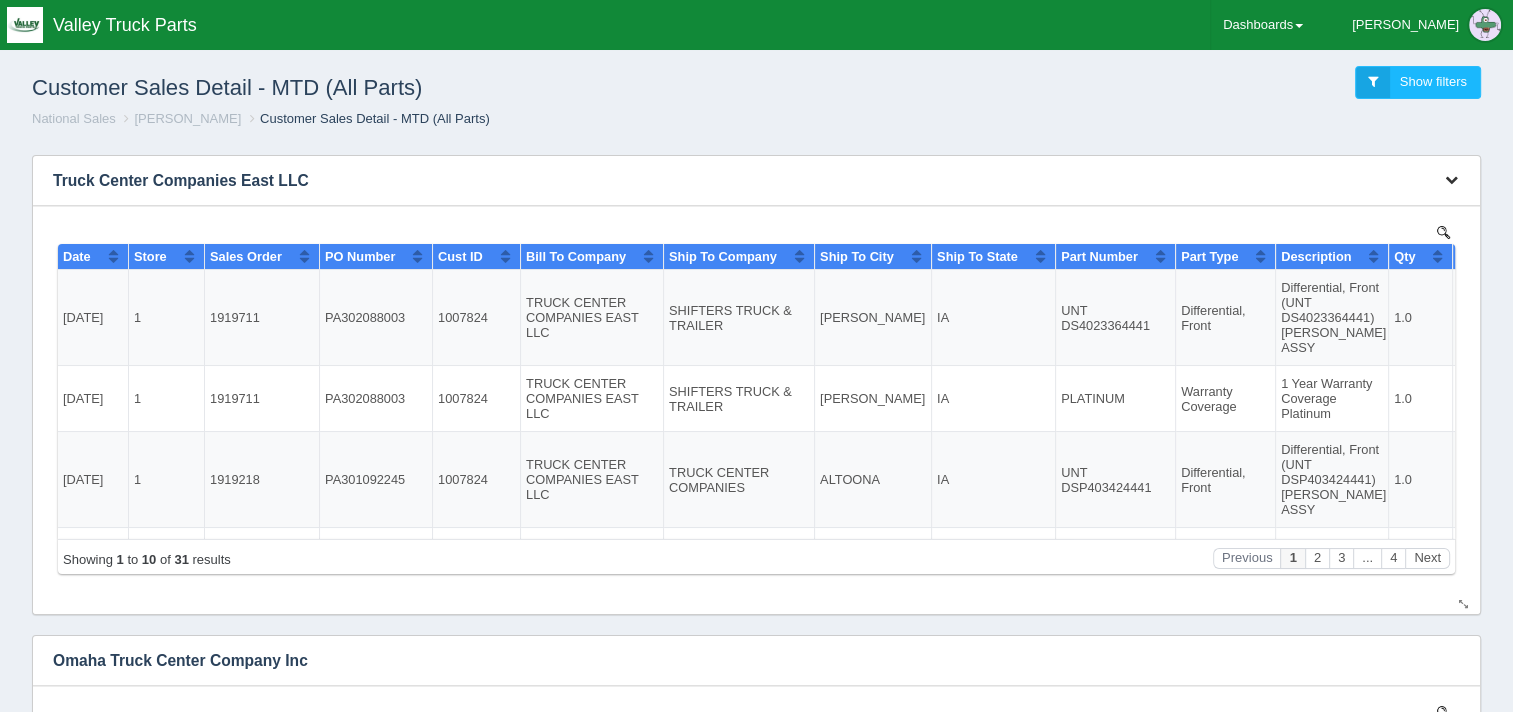 click at bounding box center (1451, 179) 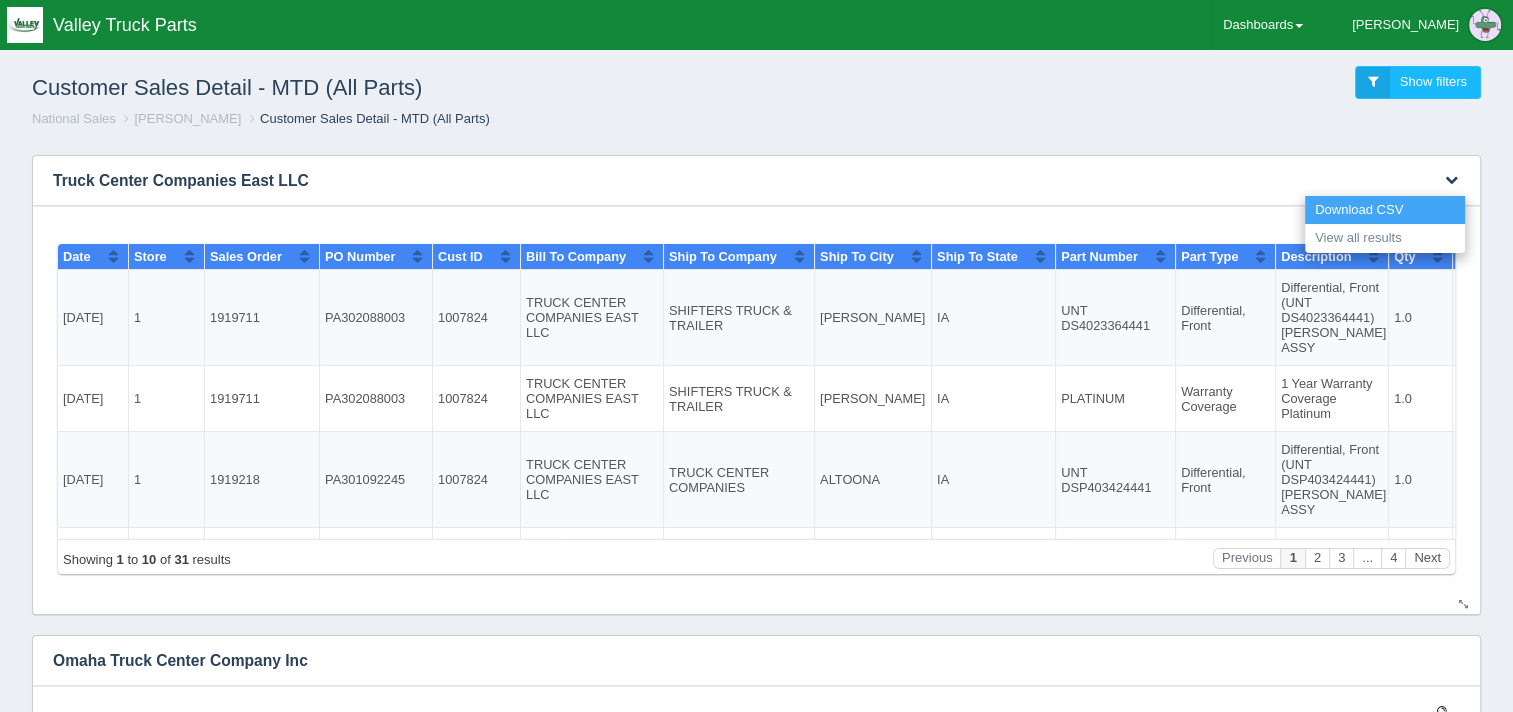 click on "Download CSV" at bounding box center (1385, 210) 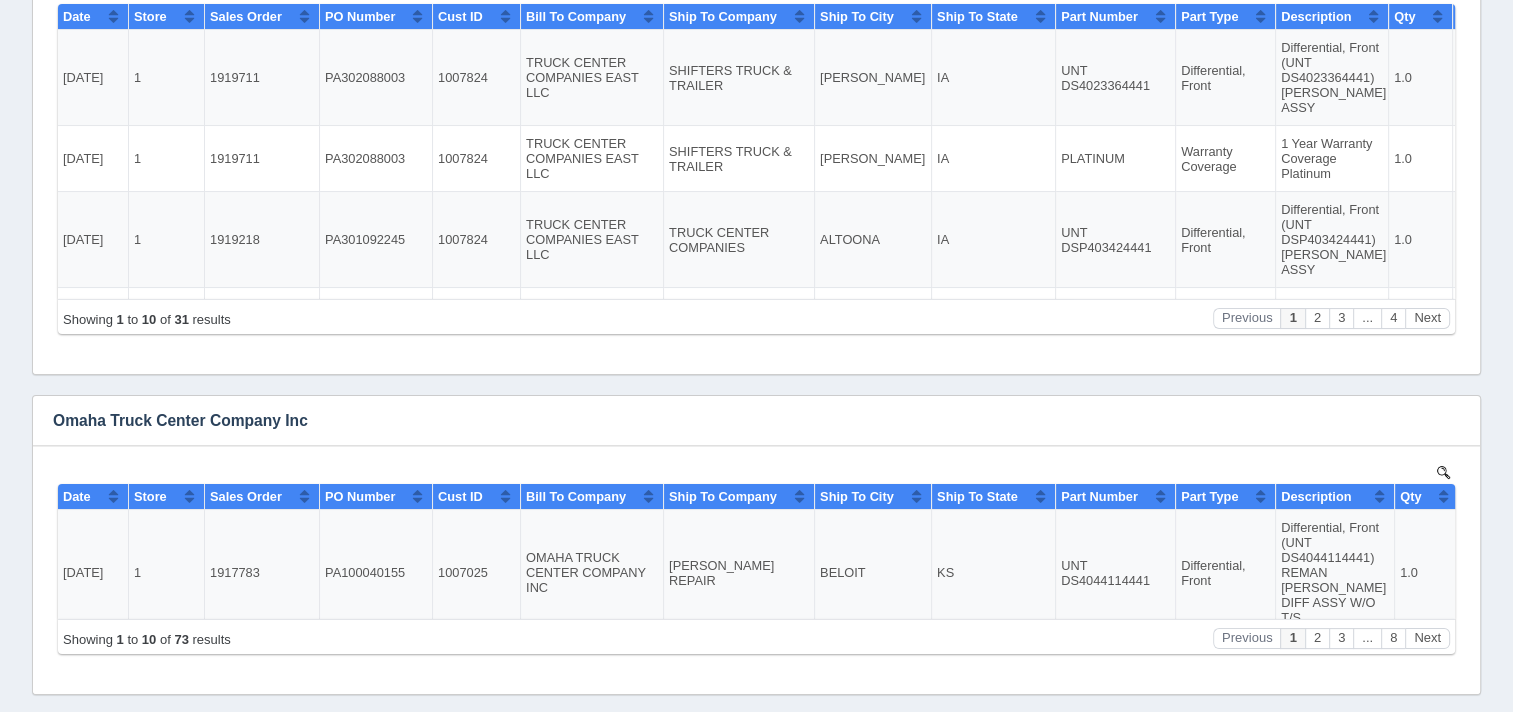 scroll, scrollTop: 300, scrollLeft: 0, axis: vertical 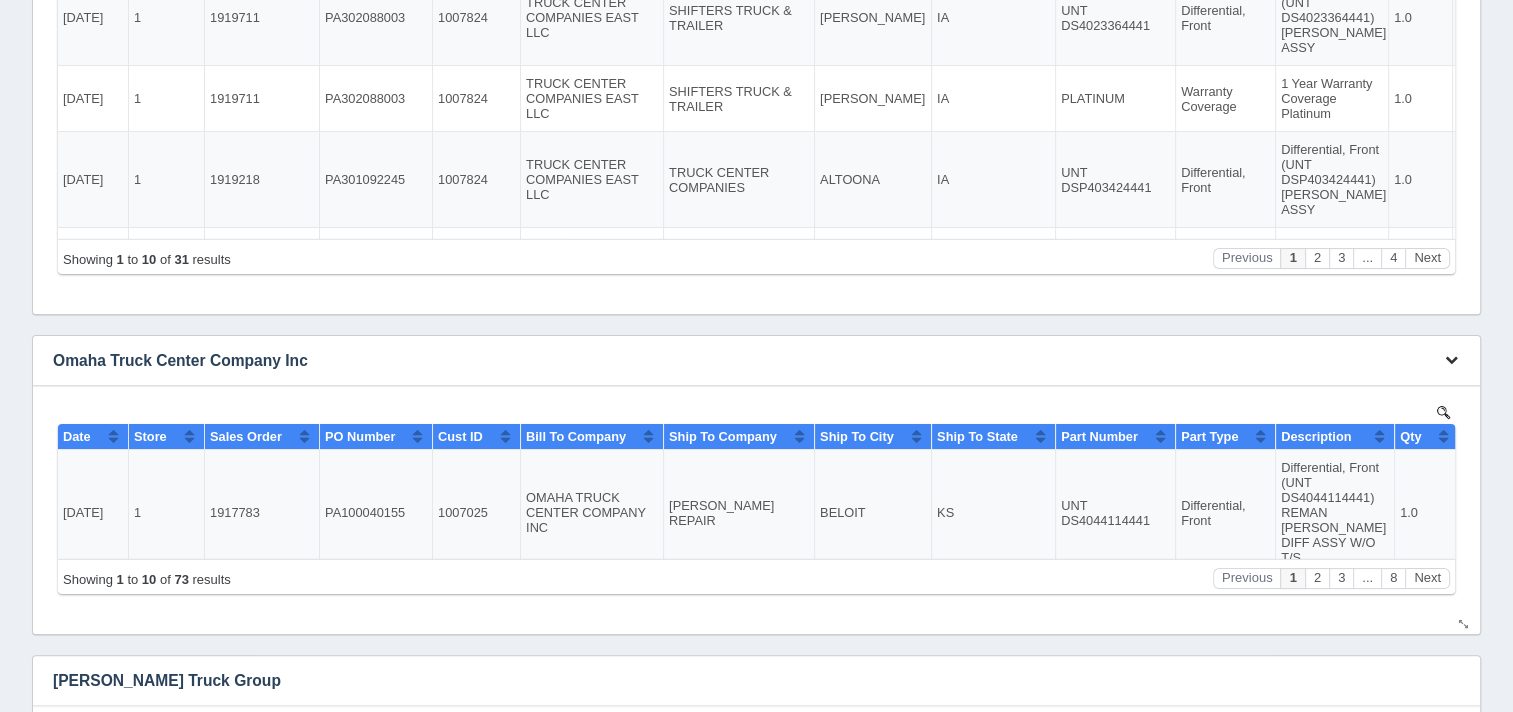 click at bounding box center [1451, 359] 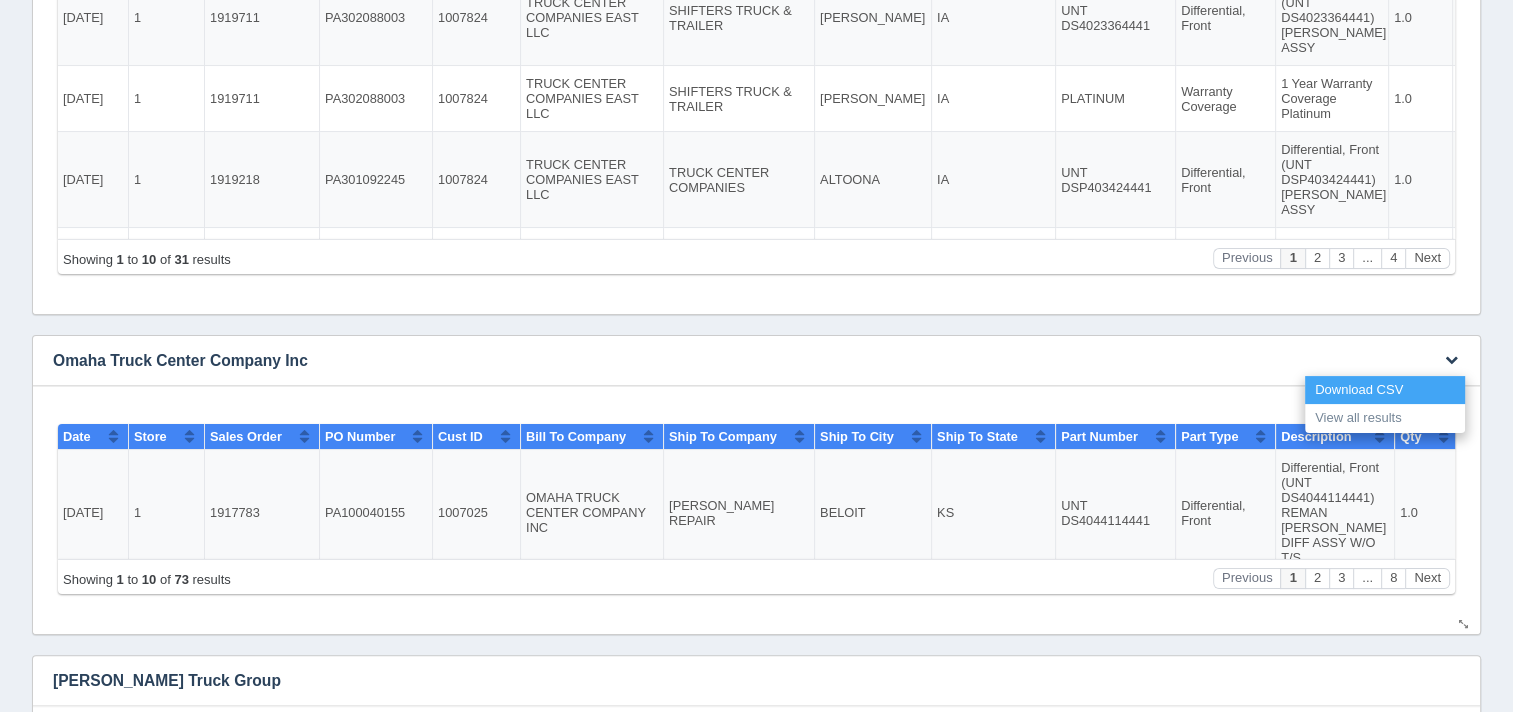 click on "Download CSV" at bounding box center (1385, 390) 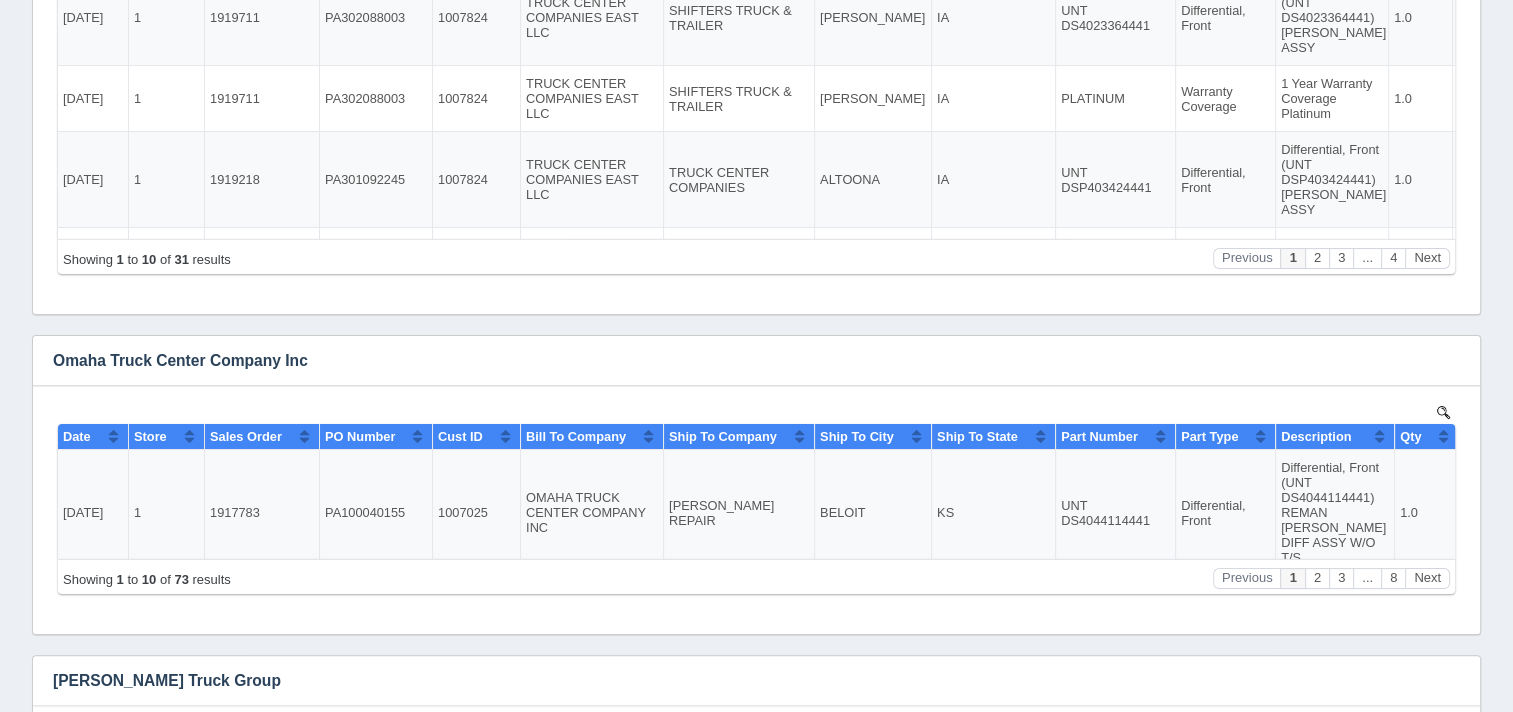 click on "Filters
There are no filters for this dashboard.
Download CSV
View all results
Nextran Truck Center
No data found.
Download CSV" at bounding box center (756, 2117) 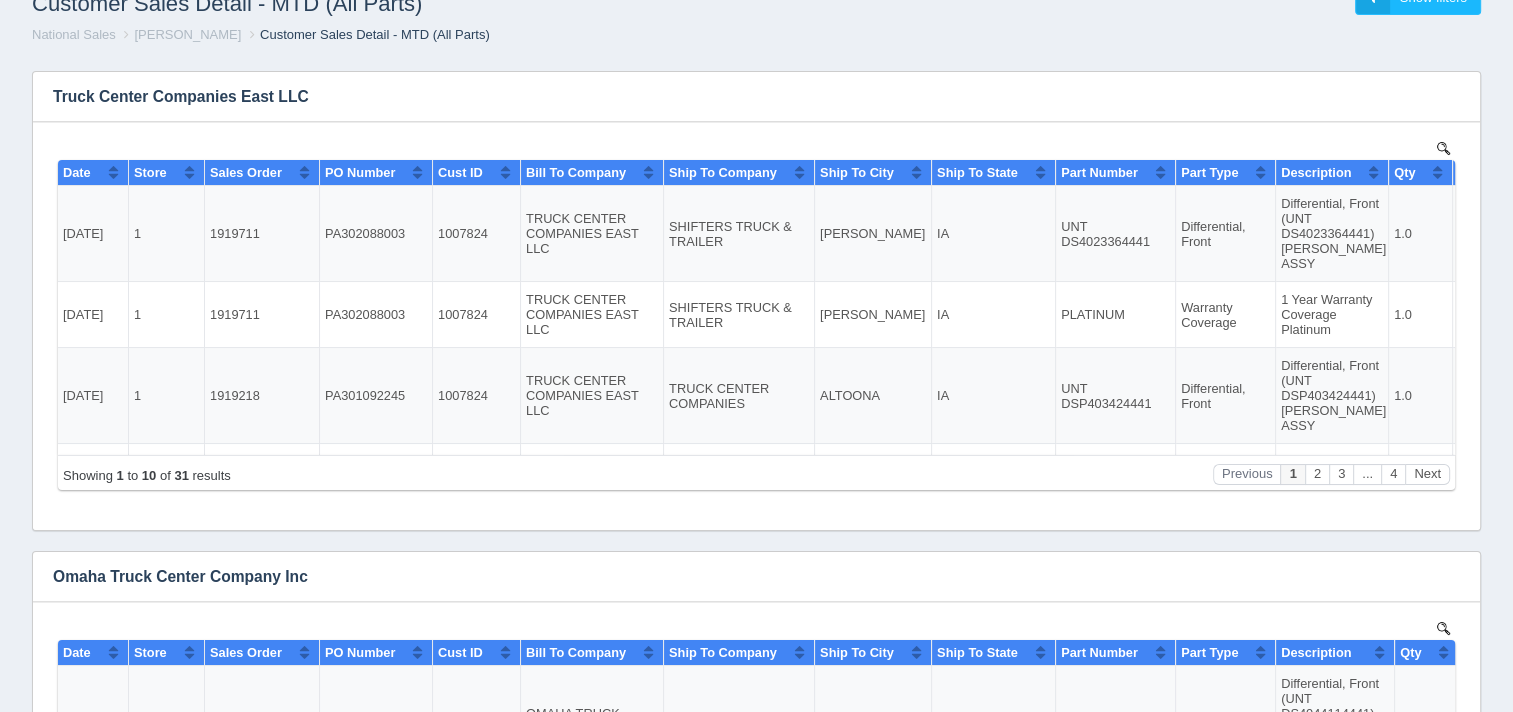 scroll, scrollTop: 0, scrollLeft: 0, axis: both 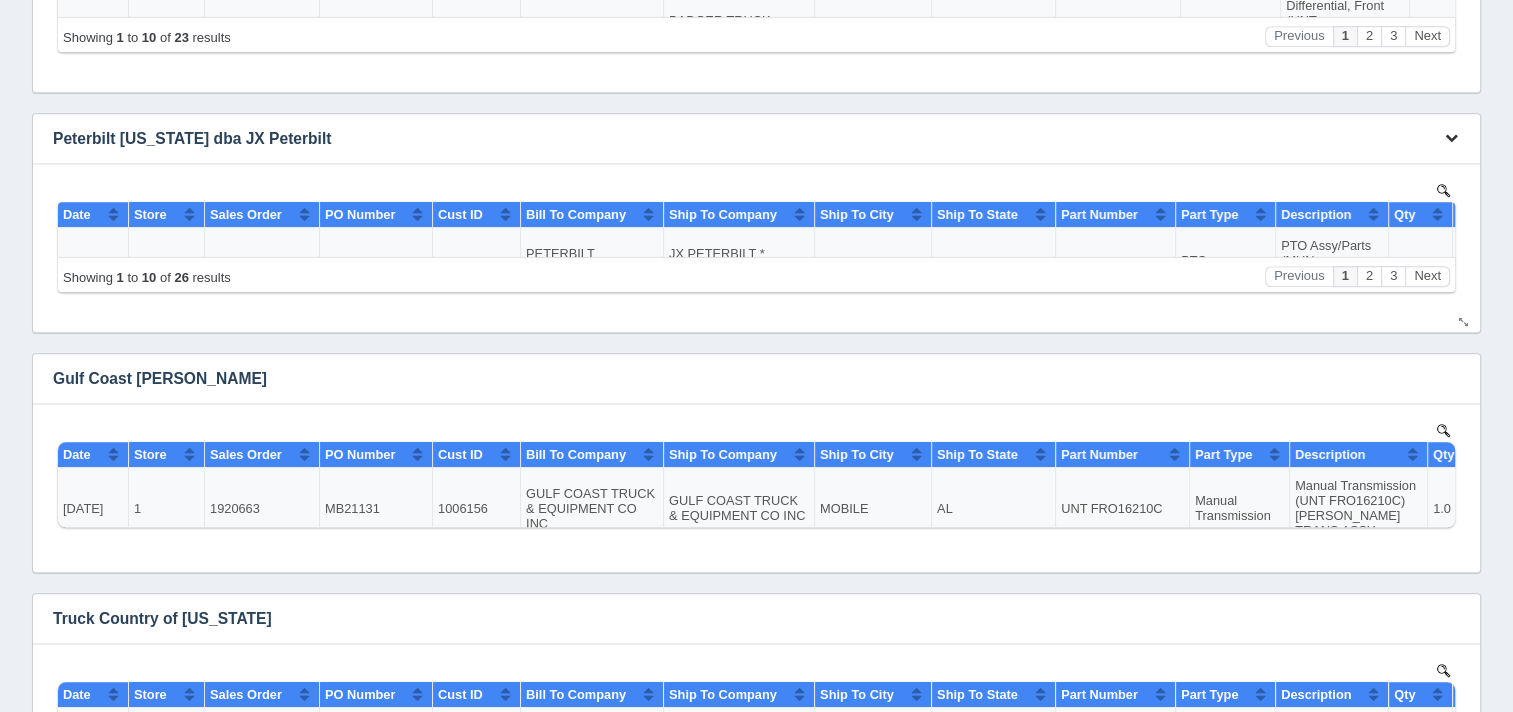click at bounding box center [1451, 137] 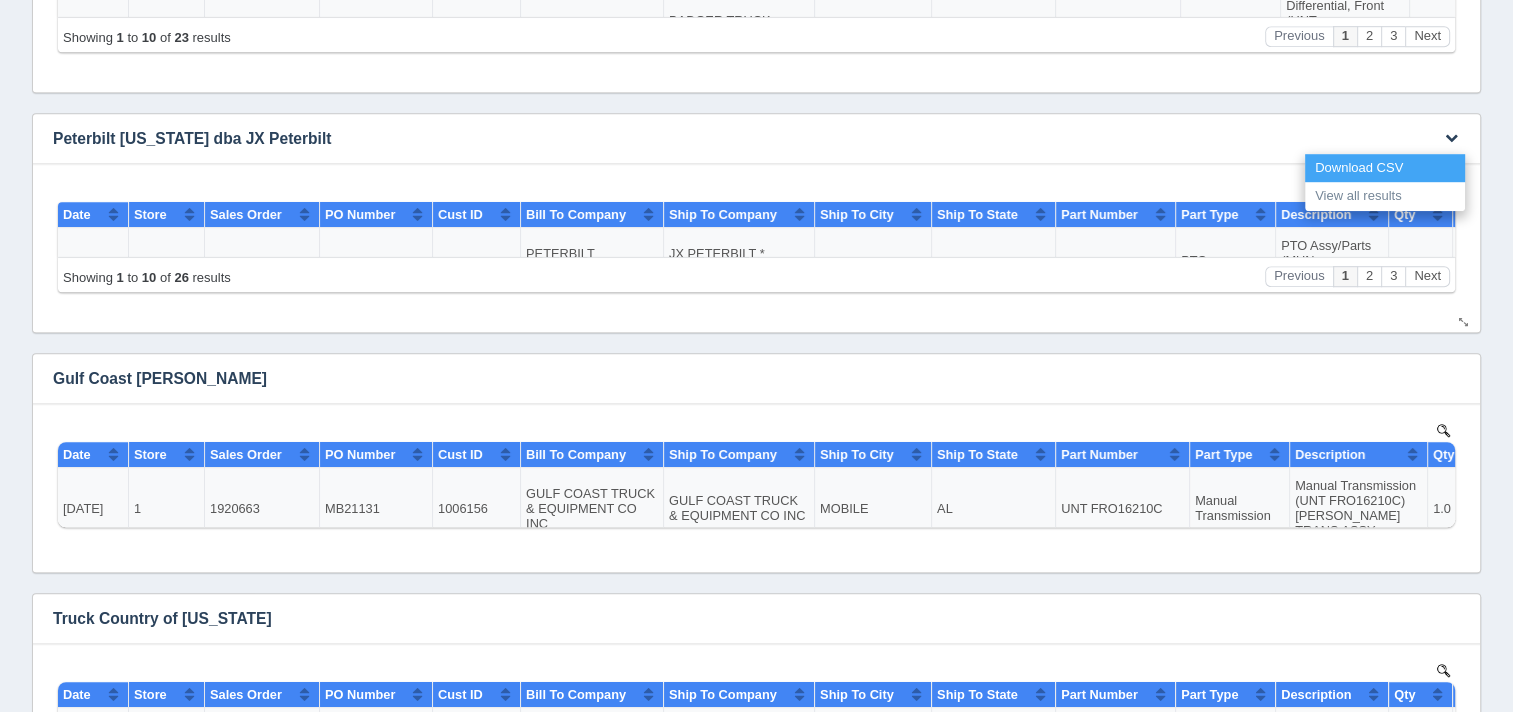 click on "Download CSV" at bounding box center (1385, 168) 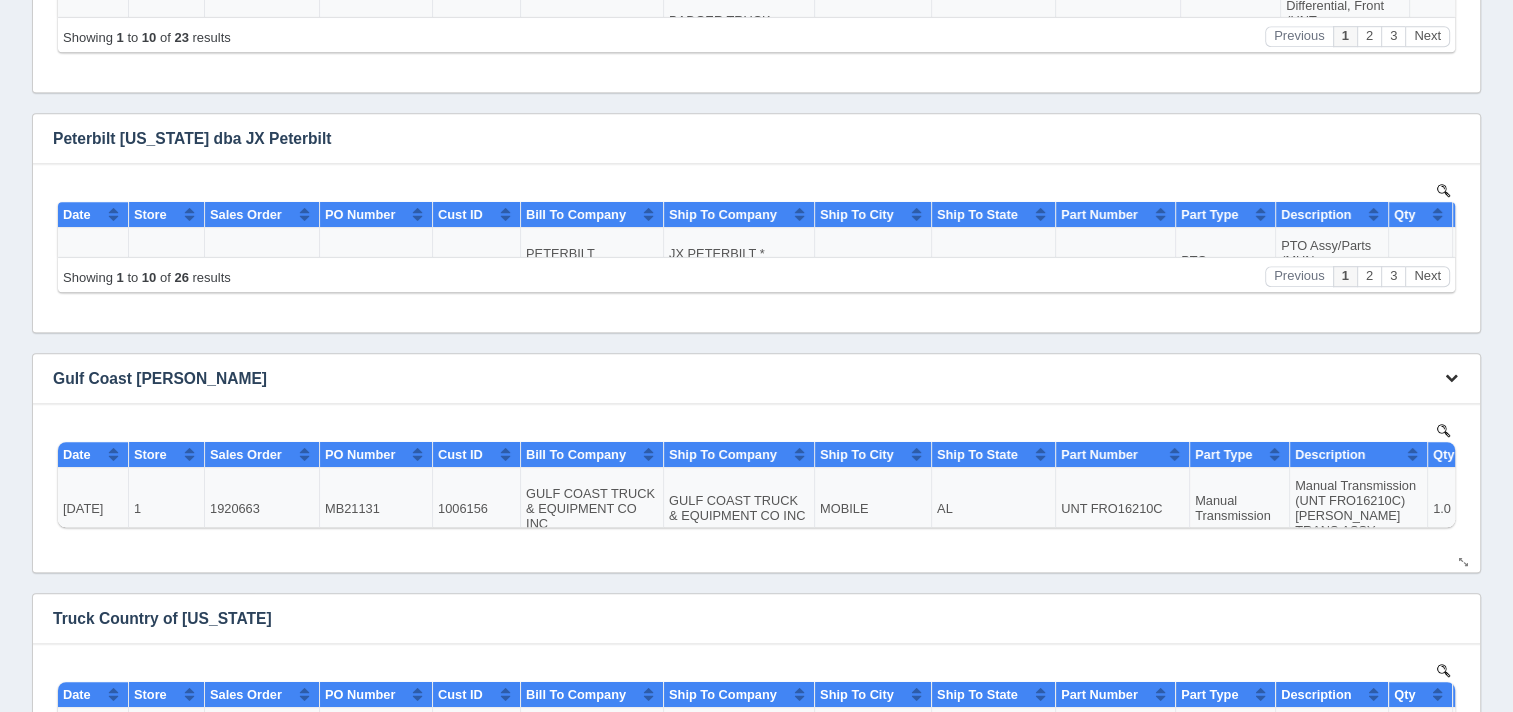 click at bounding box center [1451, 377] 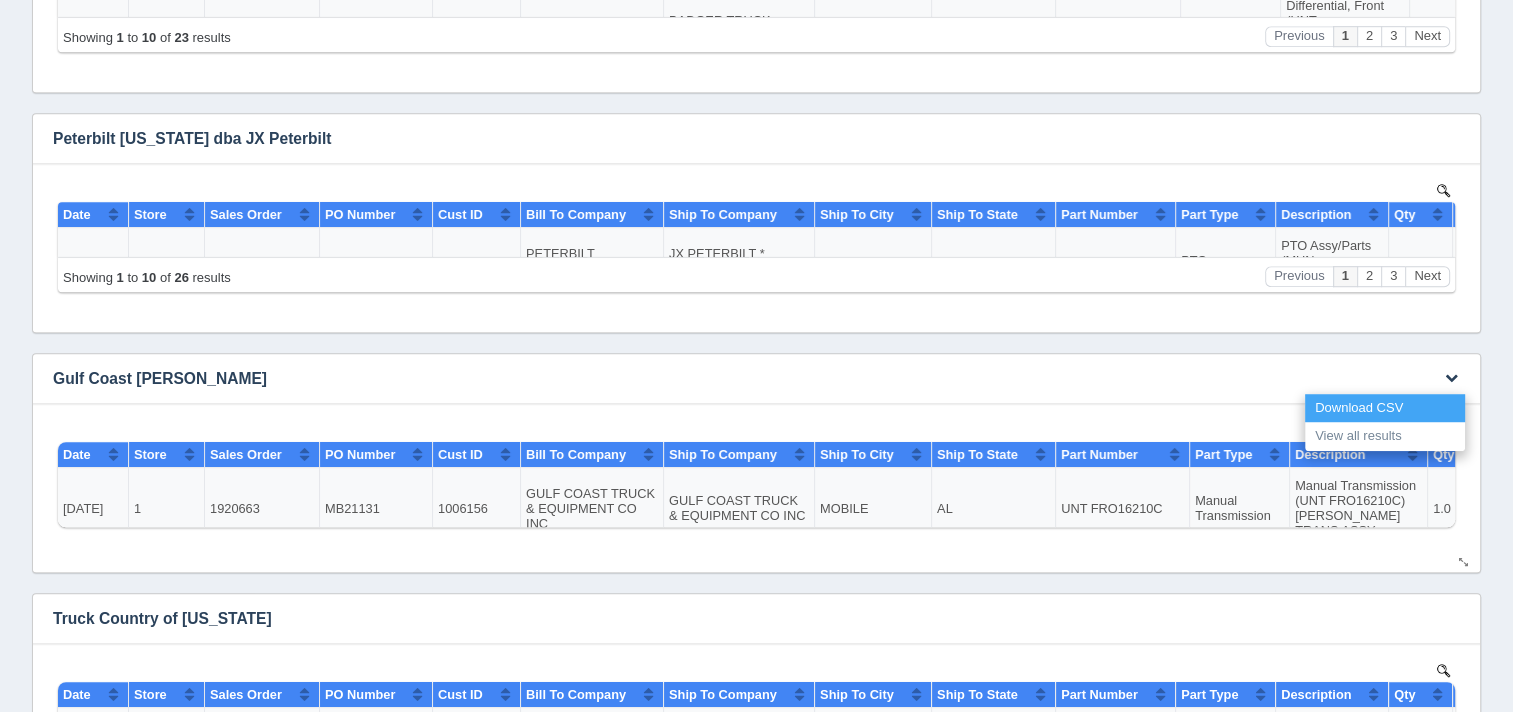 click on "Download CSV" at bounding box center [1385, 408] 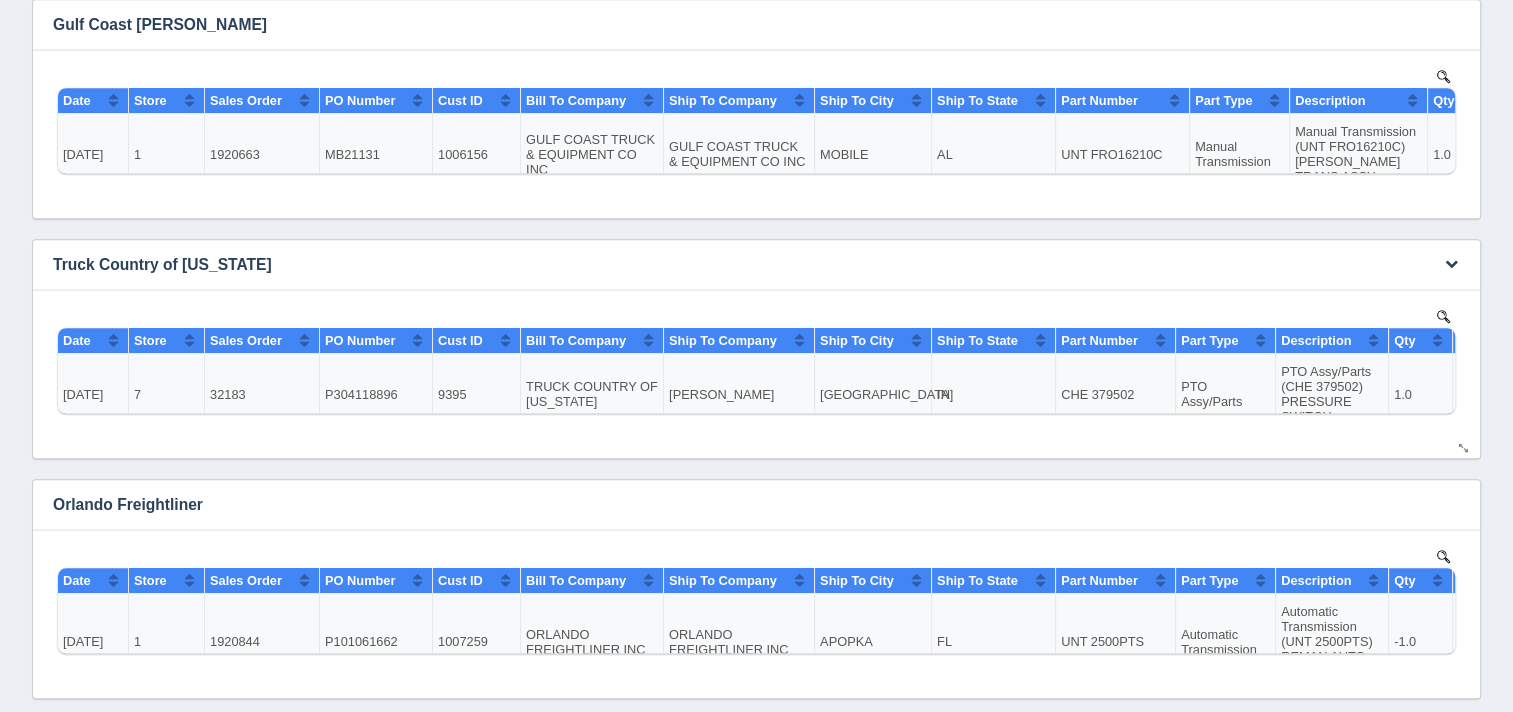 scroll, scrollTop: 1722, scrollLeft: 0, axis: vertical 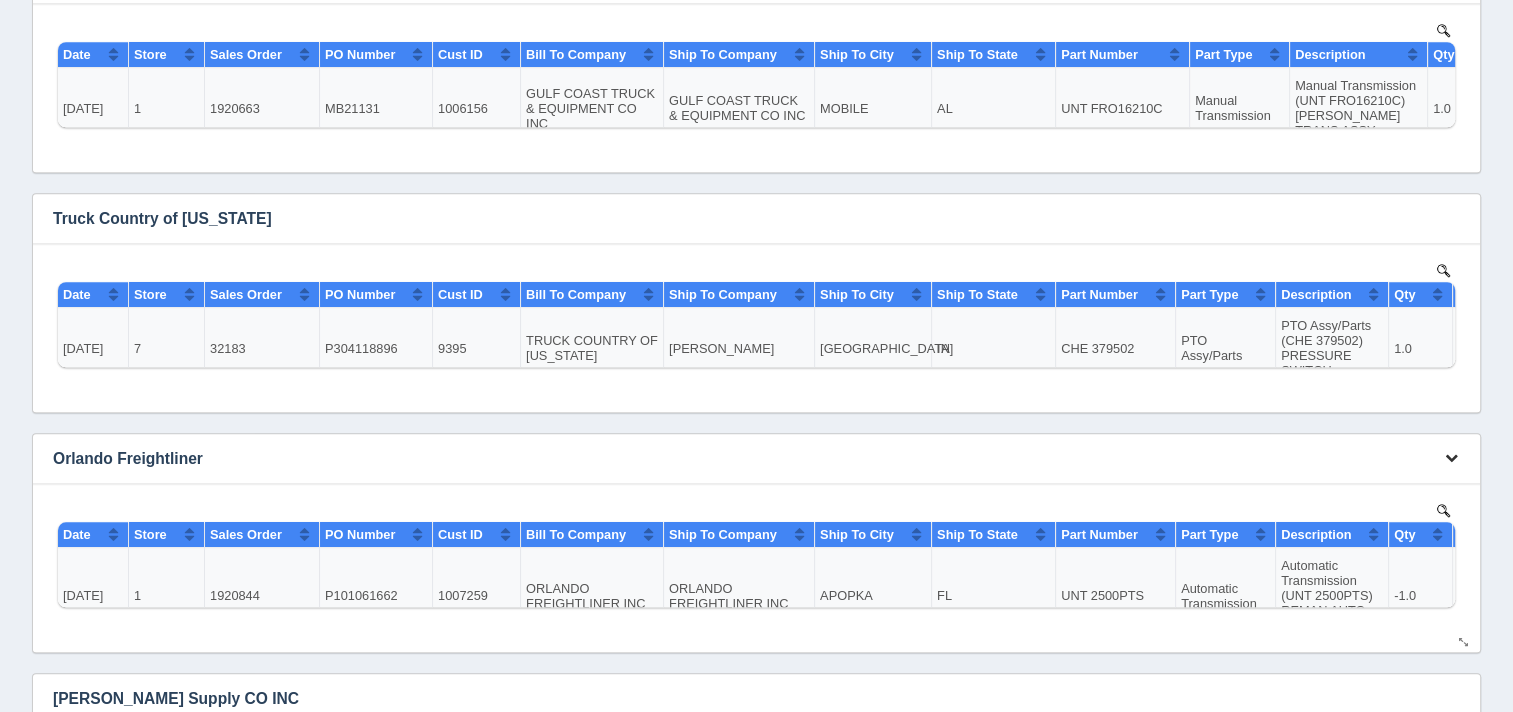 click at bounding box center (1451, 457) 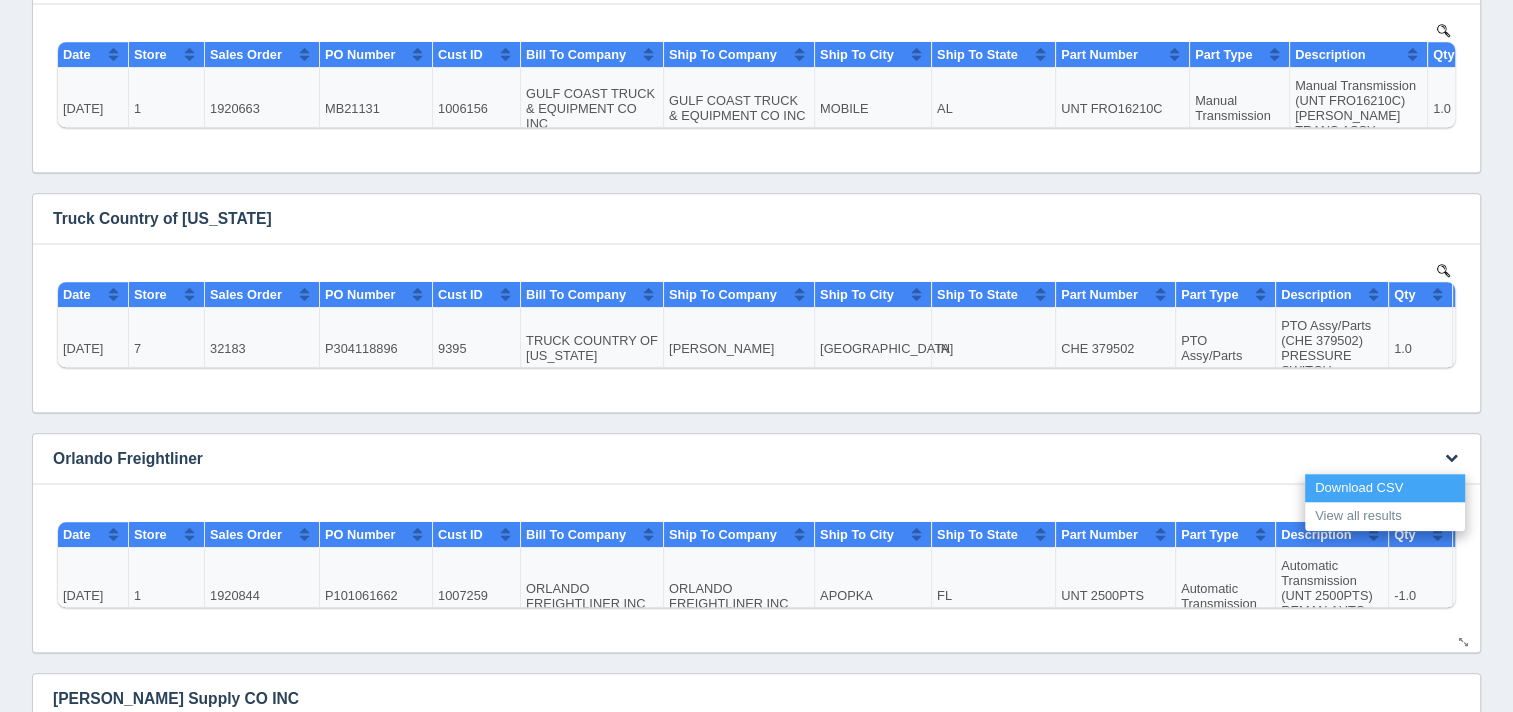 click on "Download CSV" at bounding box center (1385, 488) 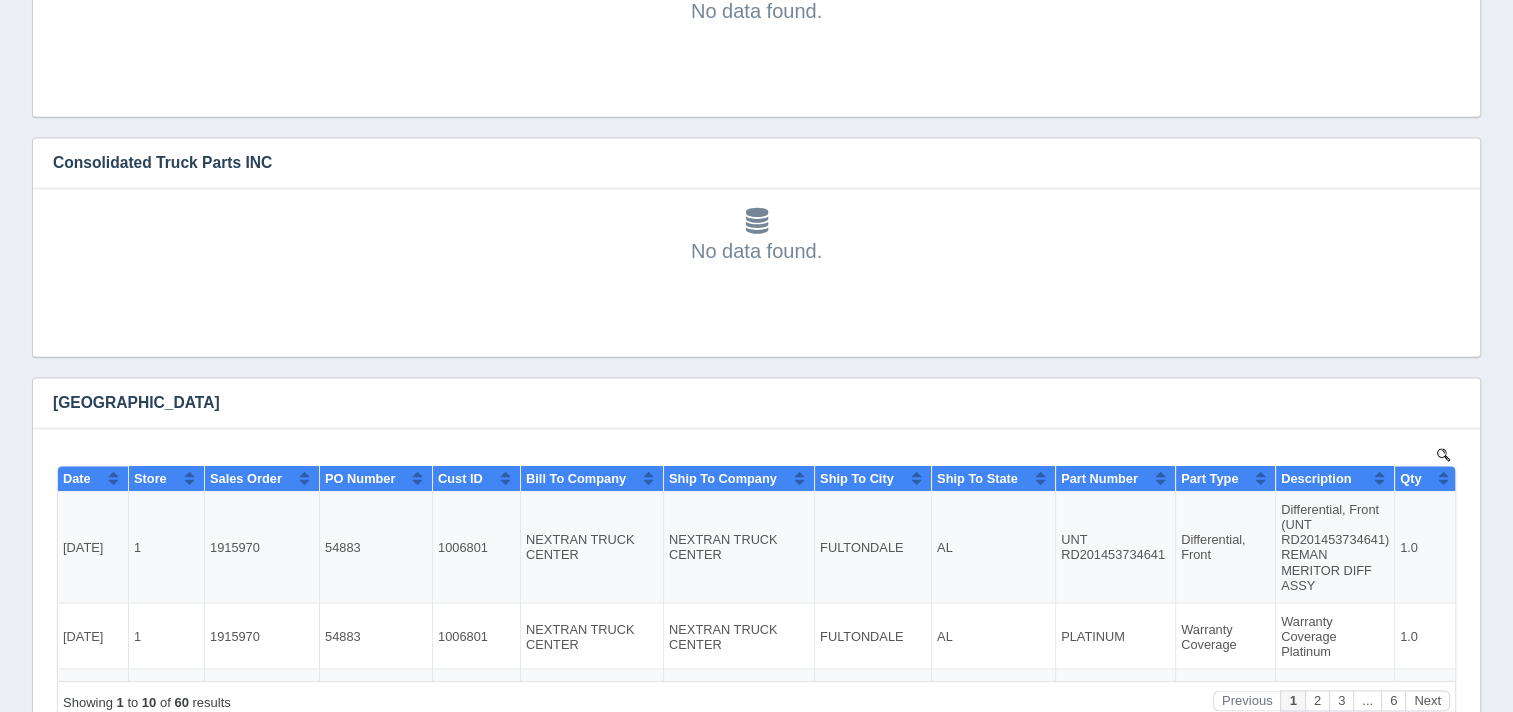 scroll, scrollTop: 3222, scrollLeft: 0, axis: vertical 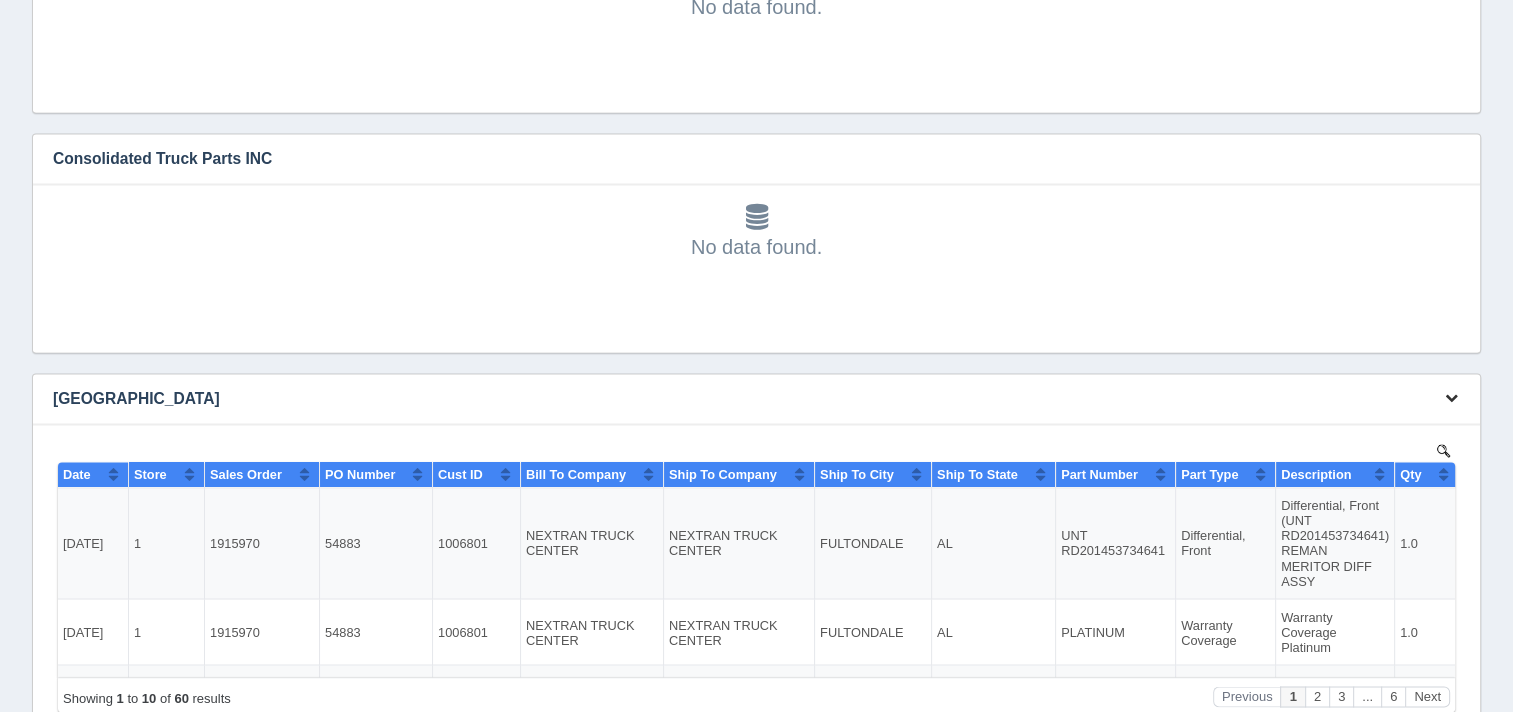 click at bounding box center (1451, 397) 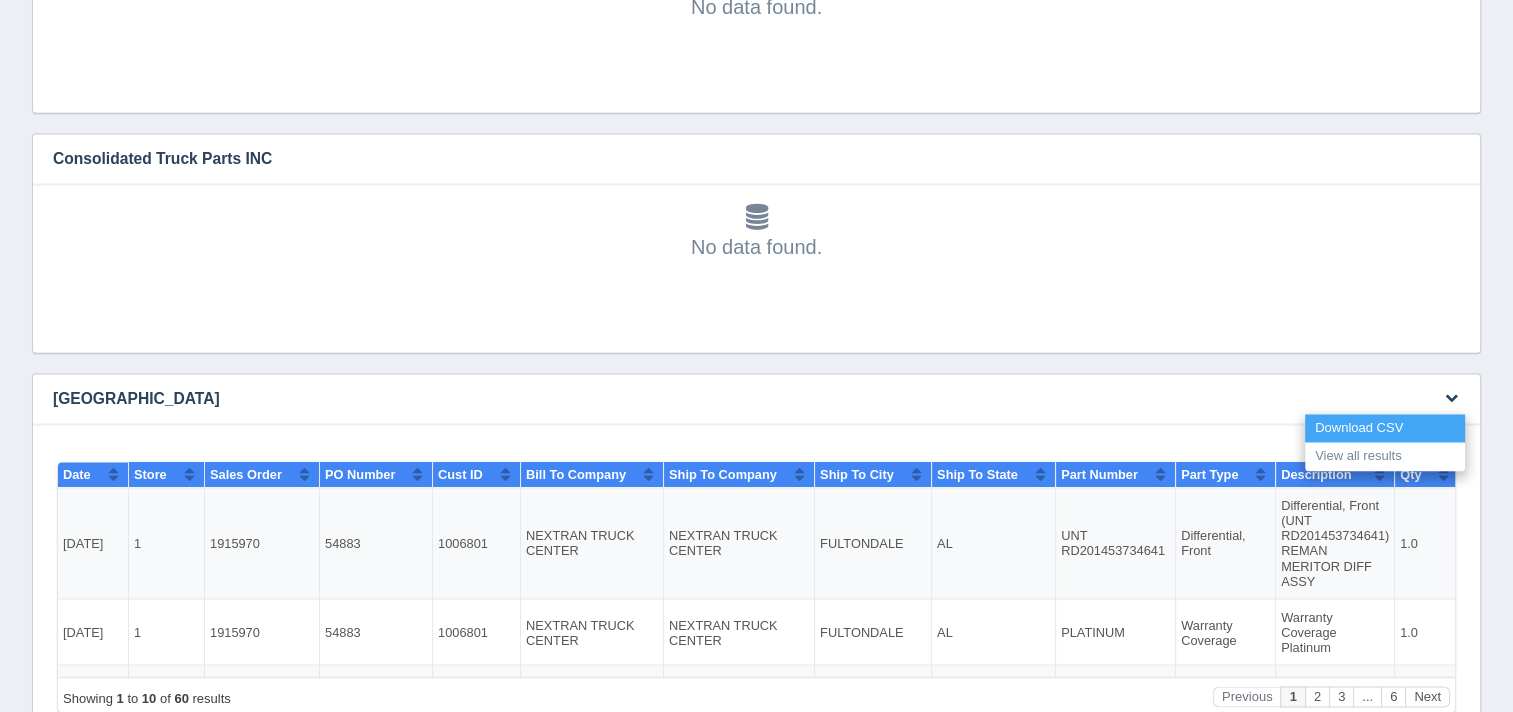 click on "Download CSV" at bounding box center (1385, 428) 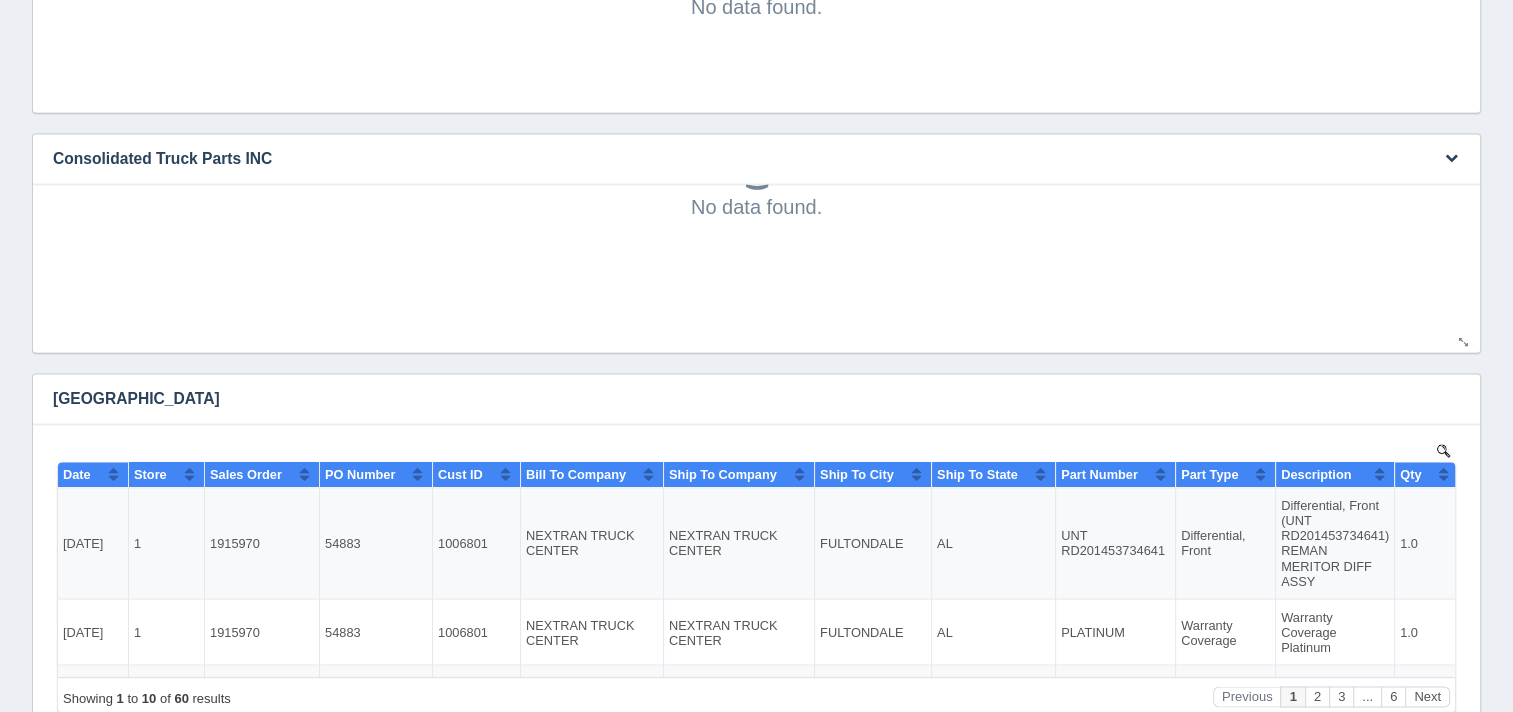 scroll, scrollTop: 62, scrollLeft: 0, axis: vertical 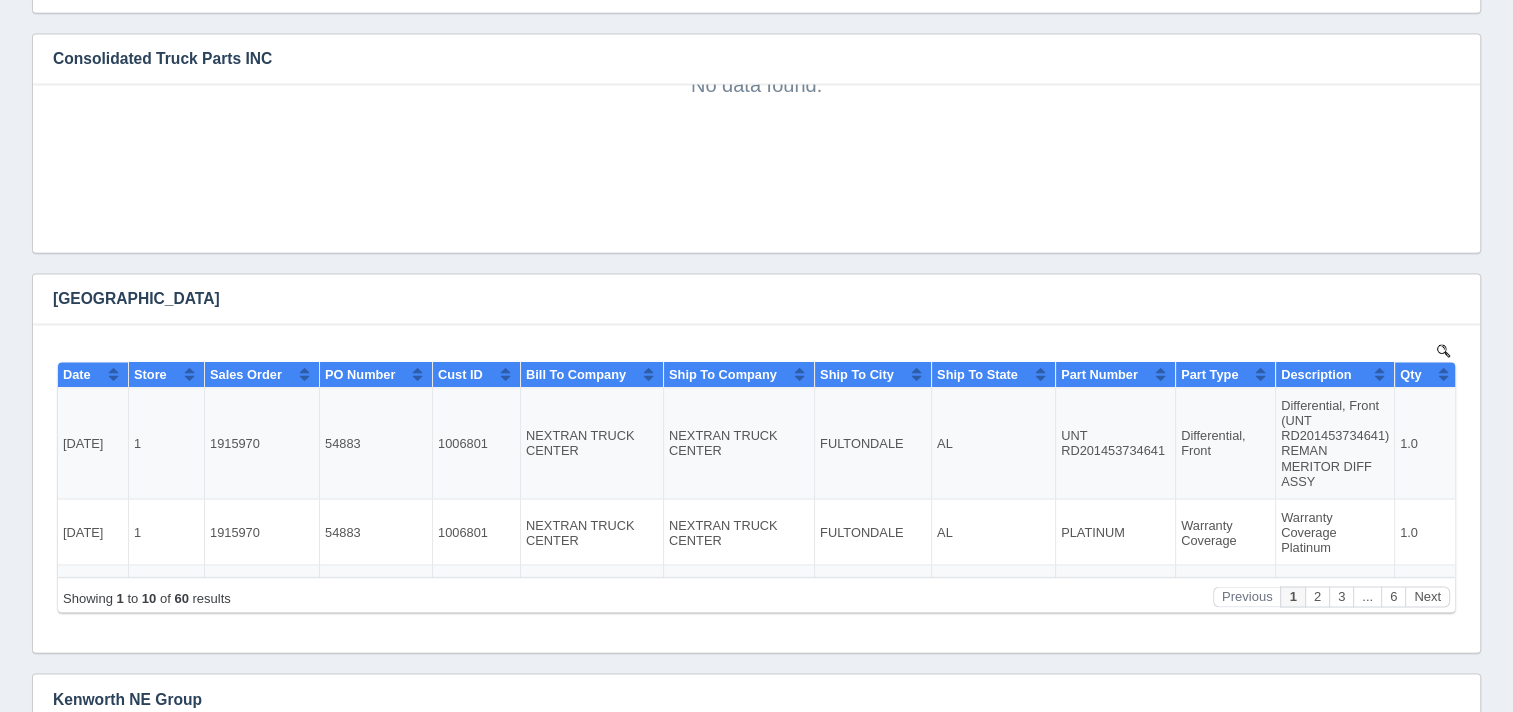 click on "Signed in successfully.
Customer Sales Detail - MTD (All Parts)
Show filters
National Sales
Troy Wheeler
Customer Sales Detail - MTD (All Parts)
Filters
There are no filters for this dashboard.
Download CSV
View all results" at bounding box center (756, -955) 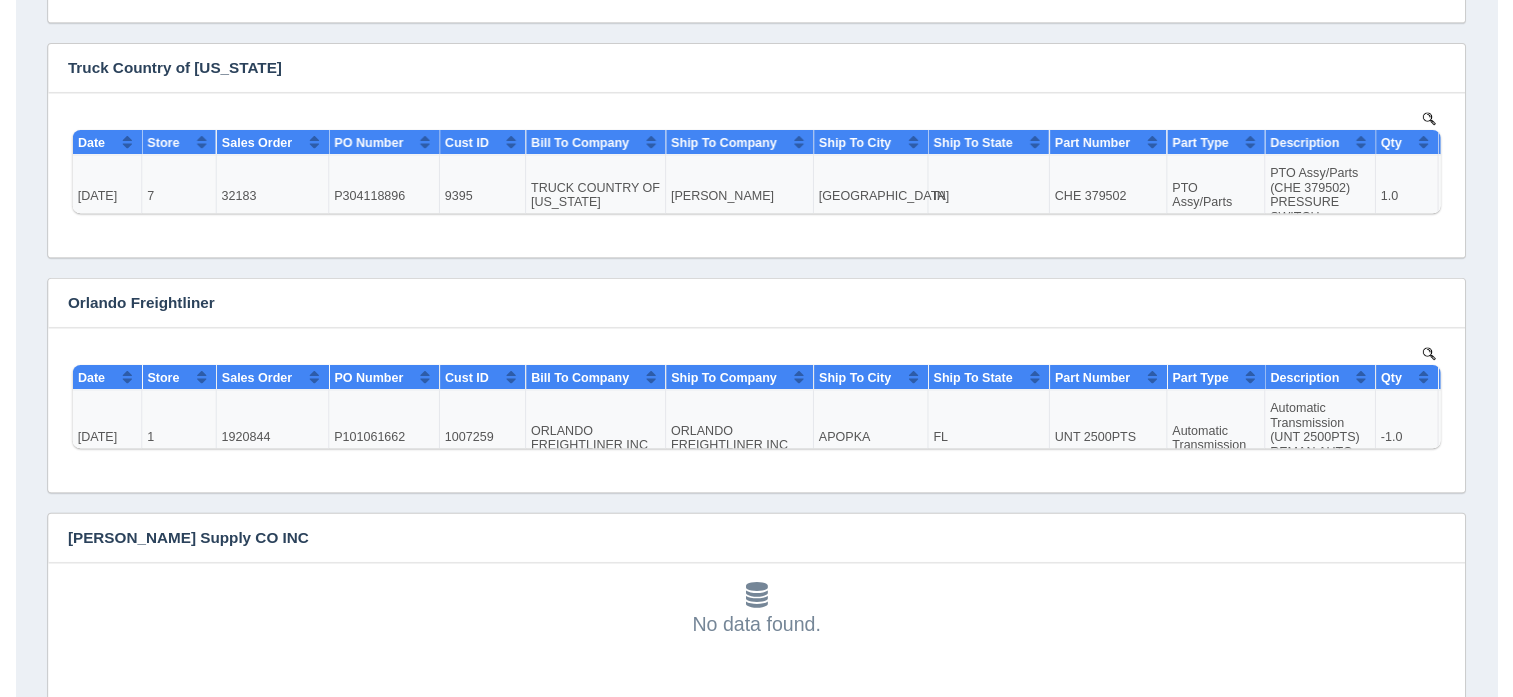 scroll, scrollTop: 3, scrollLeft: 0, axis: vertical 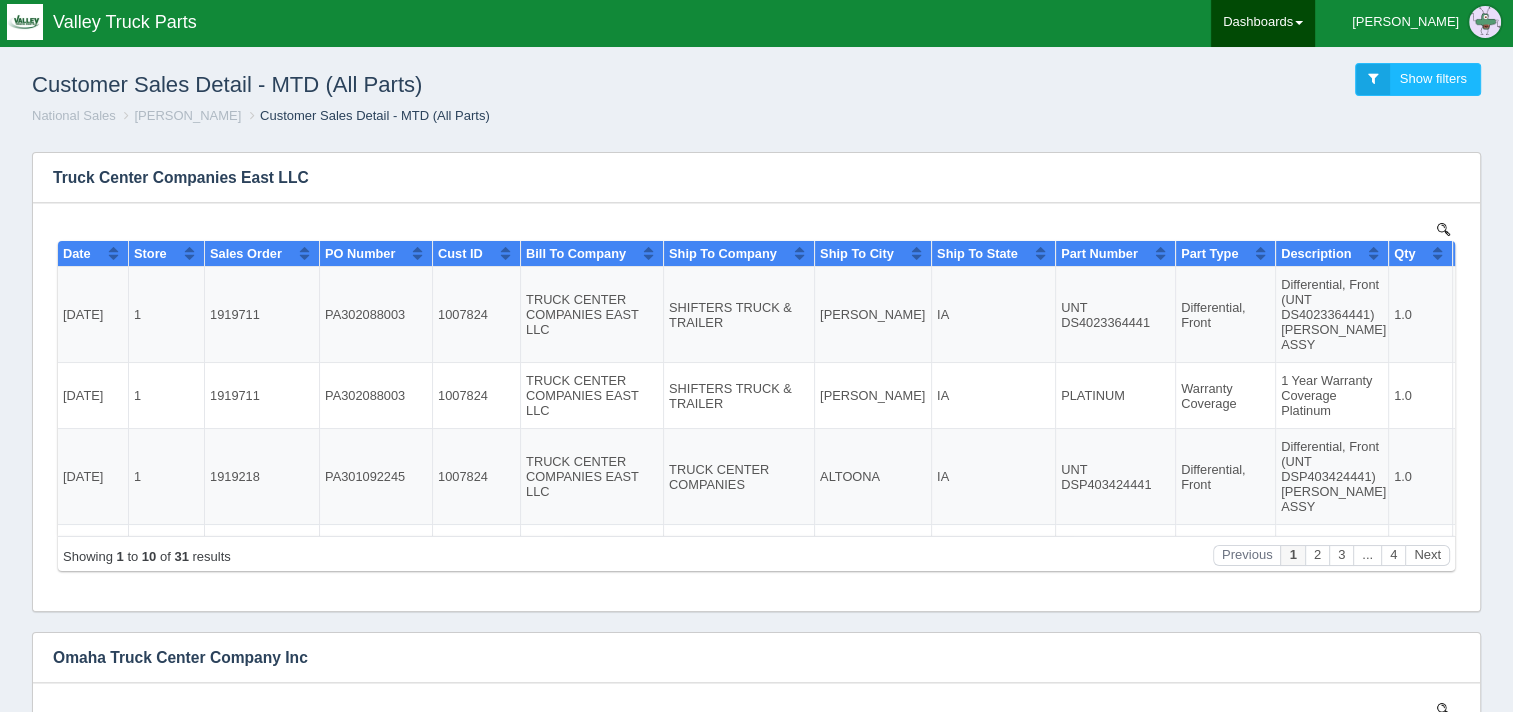 click on "Dashboards" at bounding box center (1263, 22) 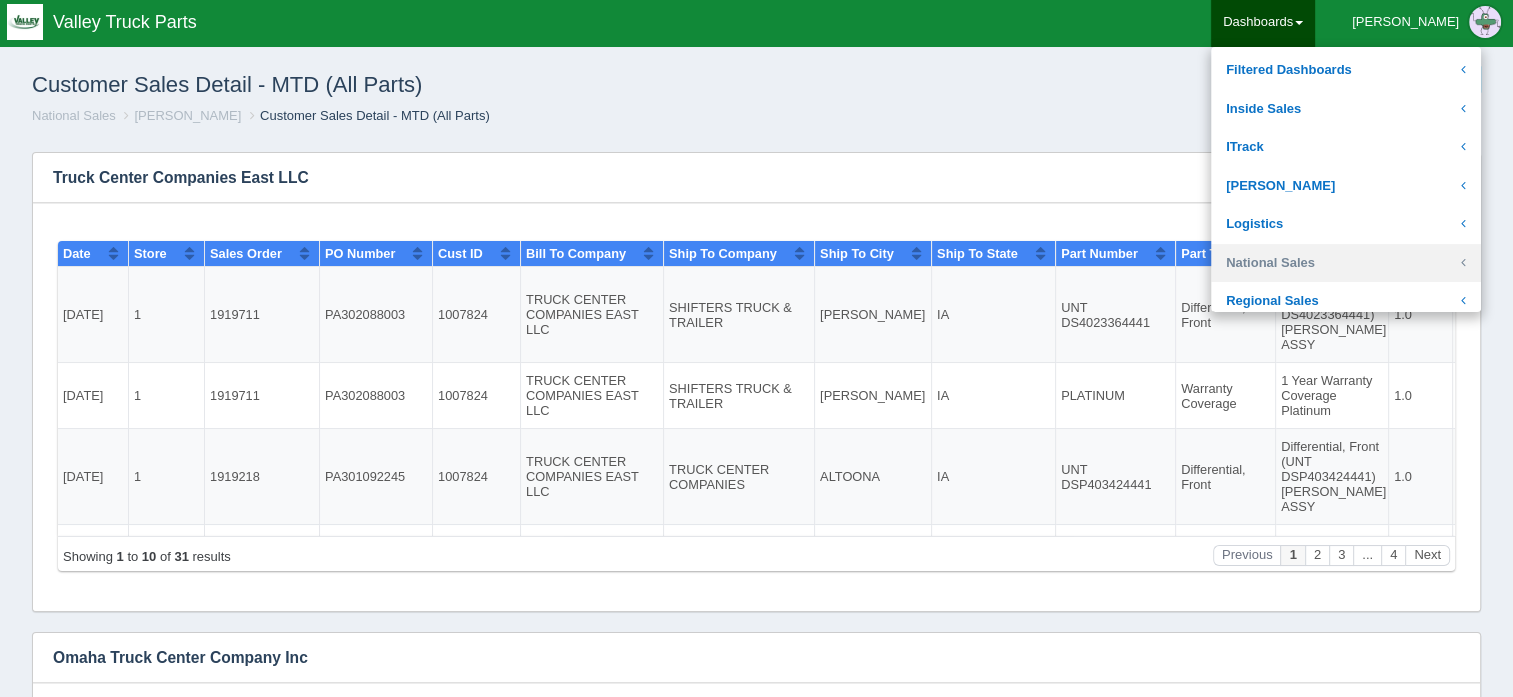 scroll, scrollTop: 300, scrollLeft: 0, axis: vertical 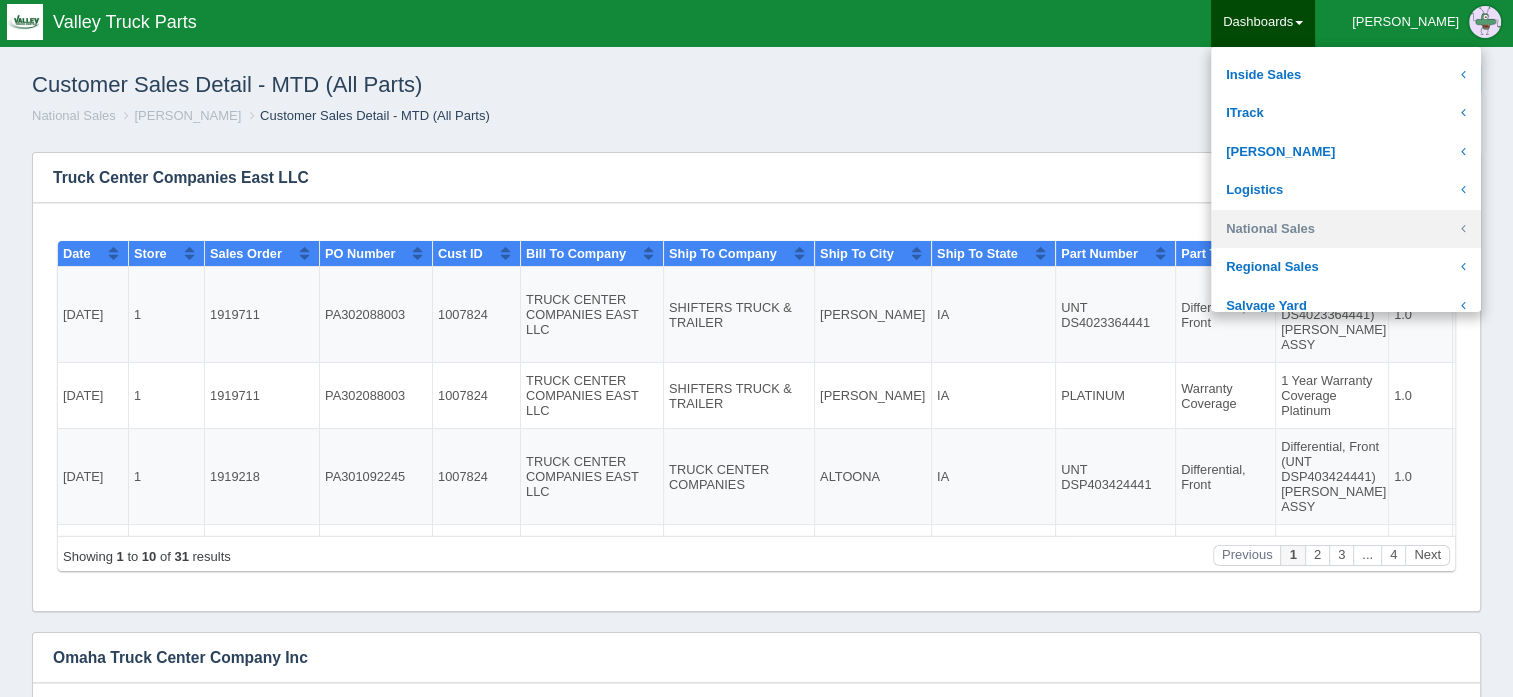 click on "National Sales" at bounding box center (1346, 229) 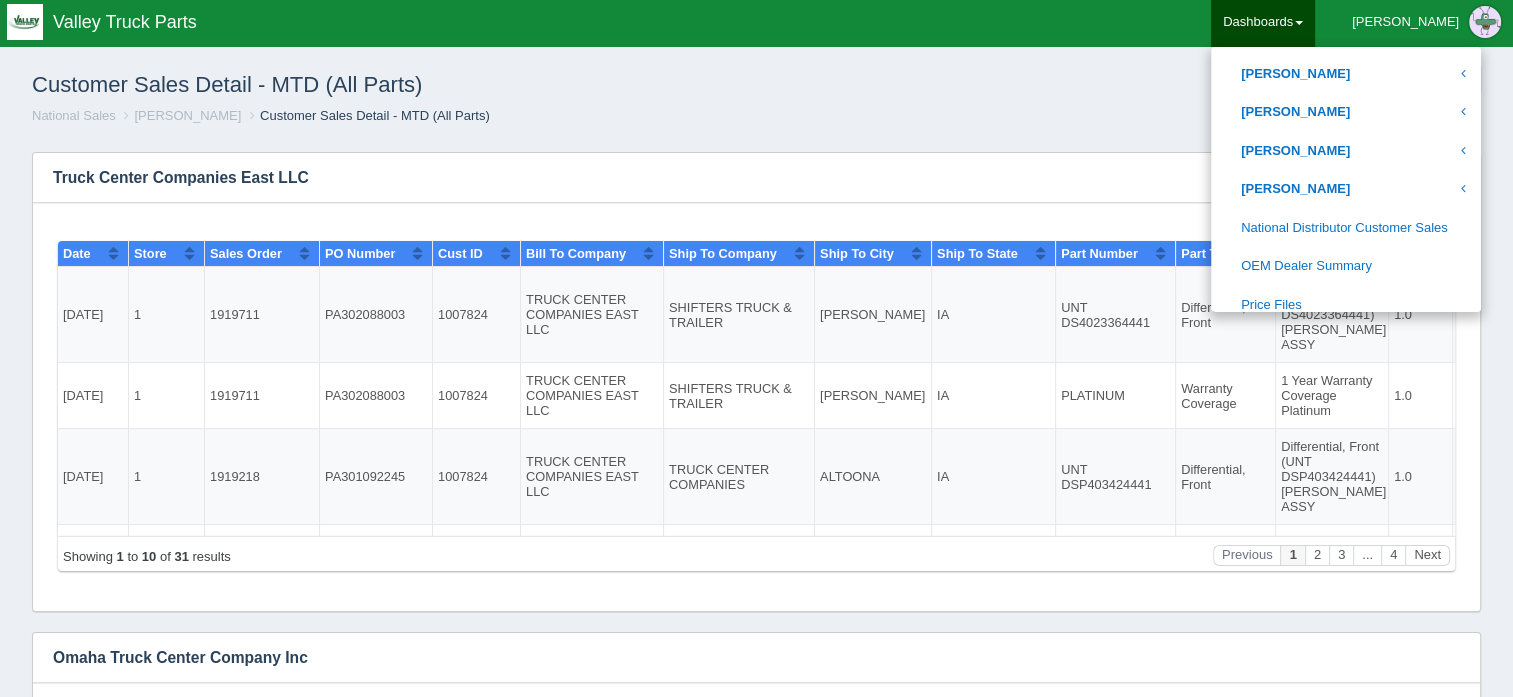 scroll, scrollTop: 1000, scrollLeft: 0, axis: vertical 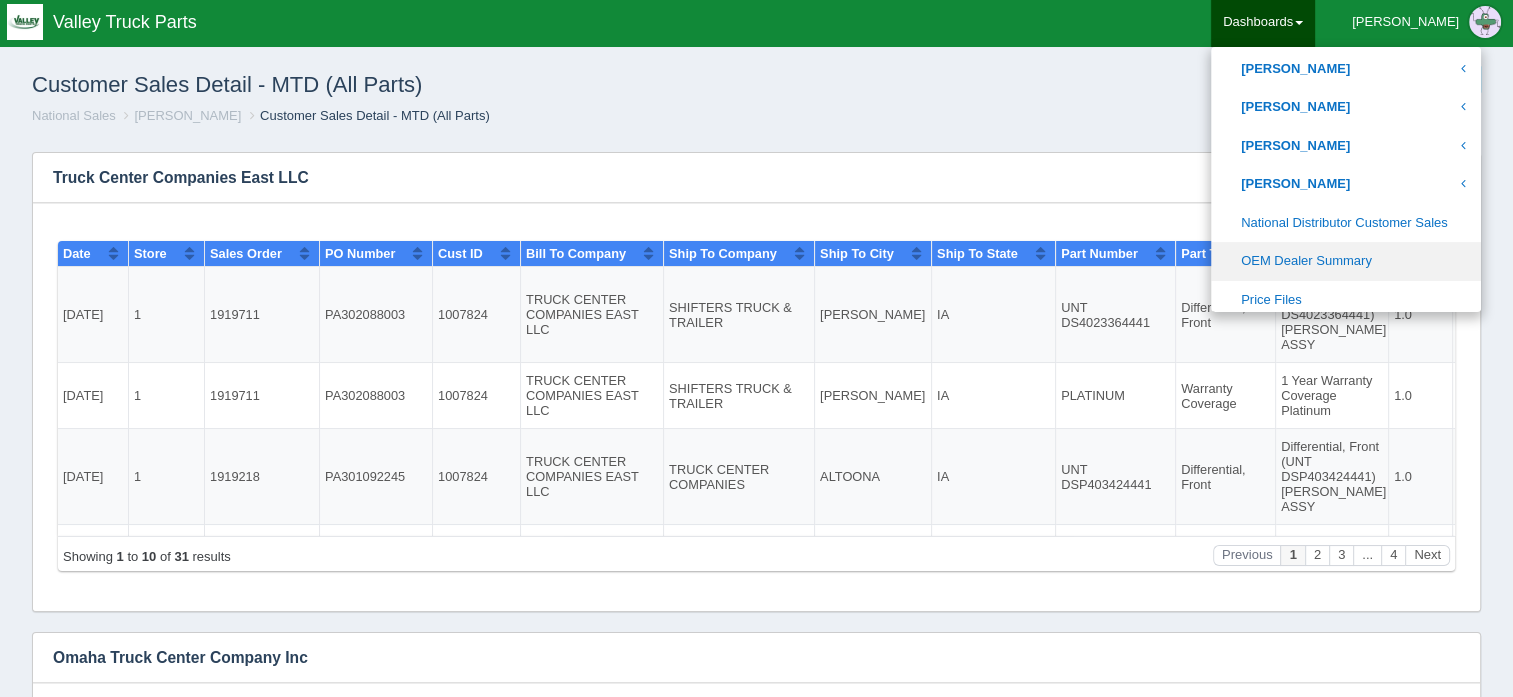 click on "OEM Dealer Summary" at bounding box center [1346, 261] 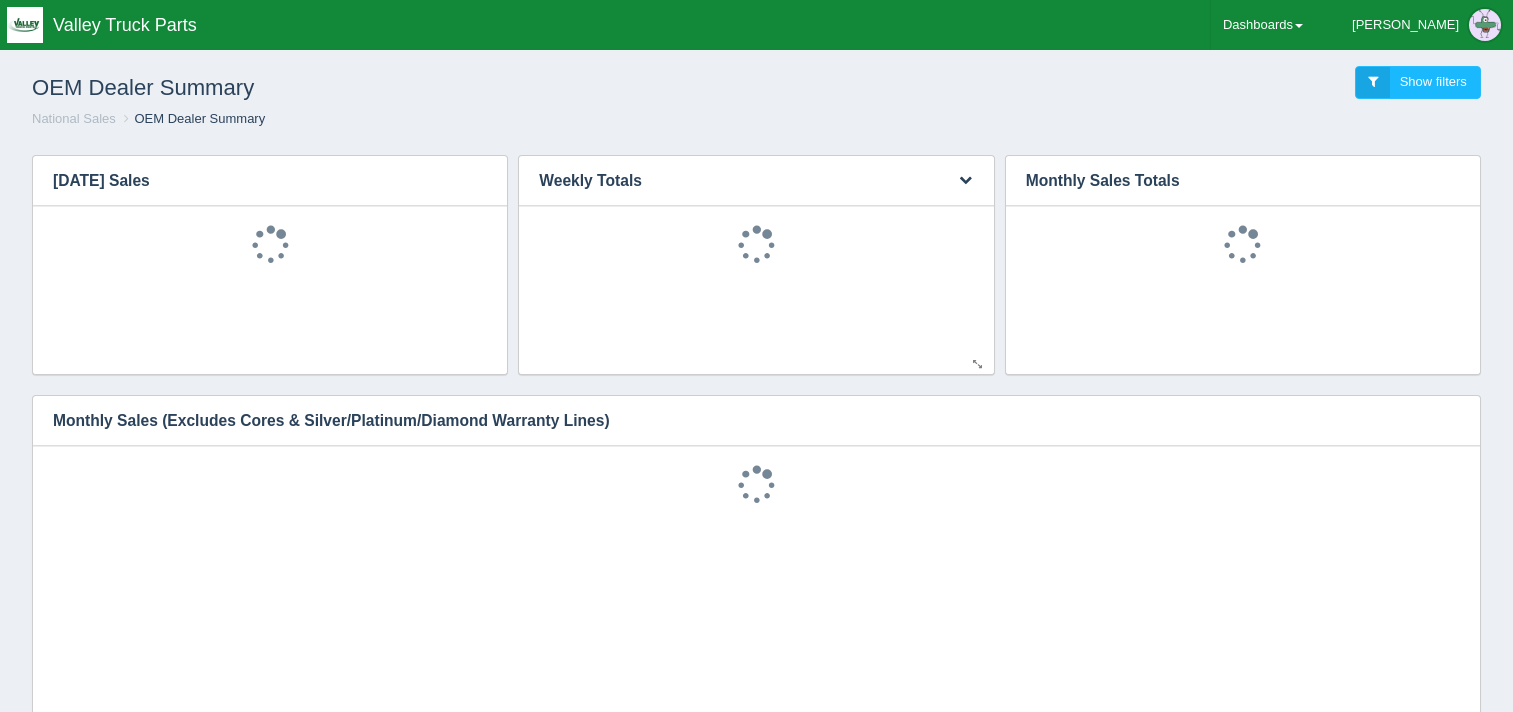 scroll, scrollTop: 0, scrollLeft: 0, axis: both 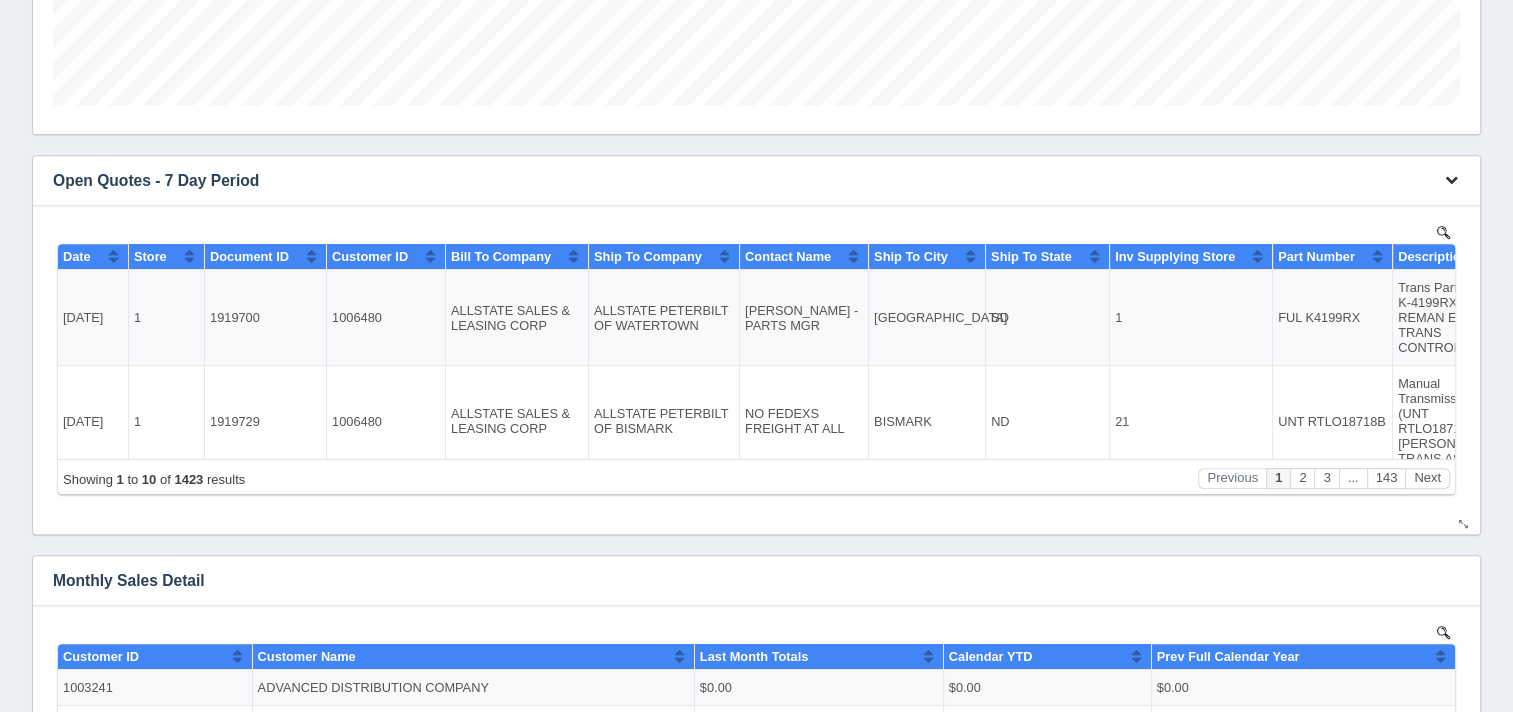 click at bounding box center (1451, 180) 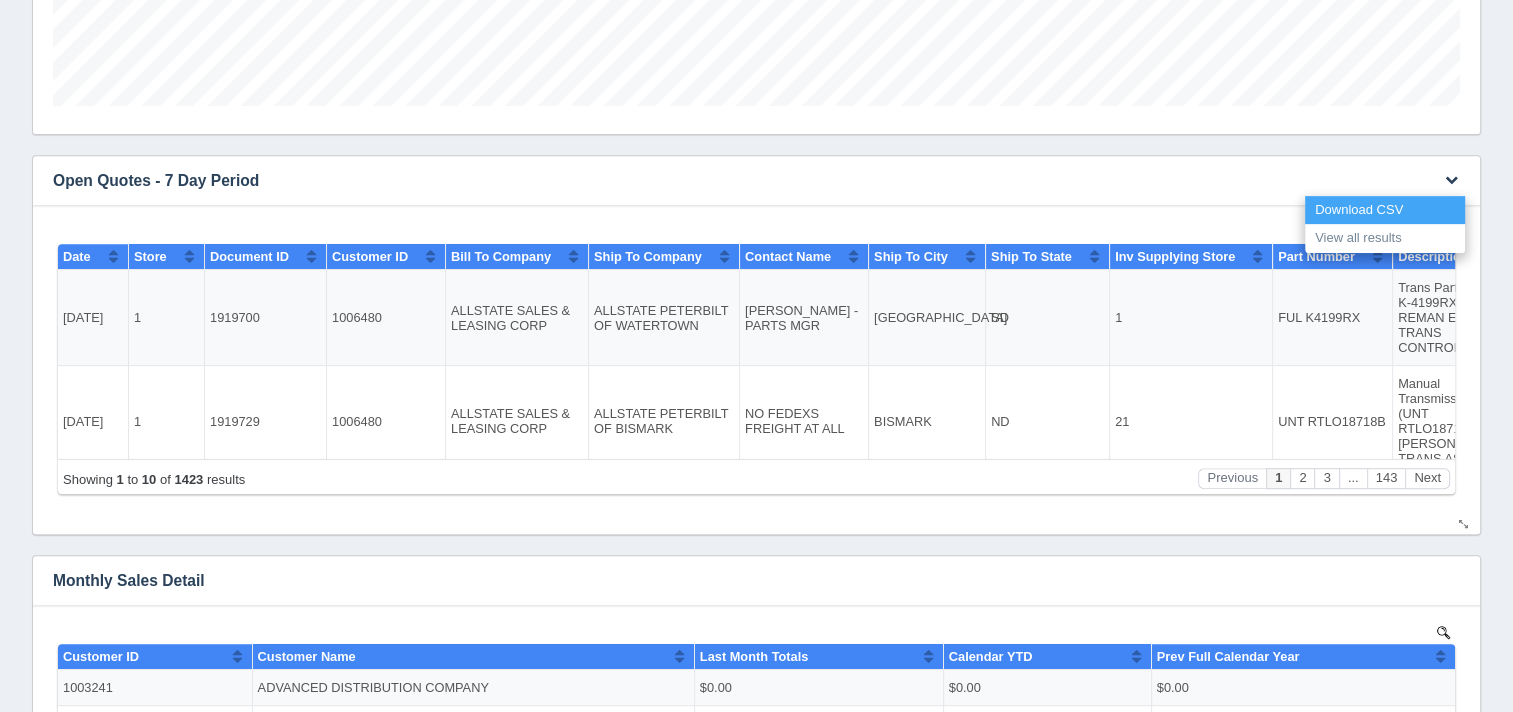 click on "Download CSV" at bounding box center [1385, 210] 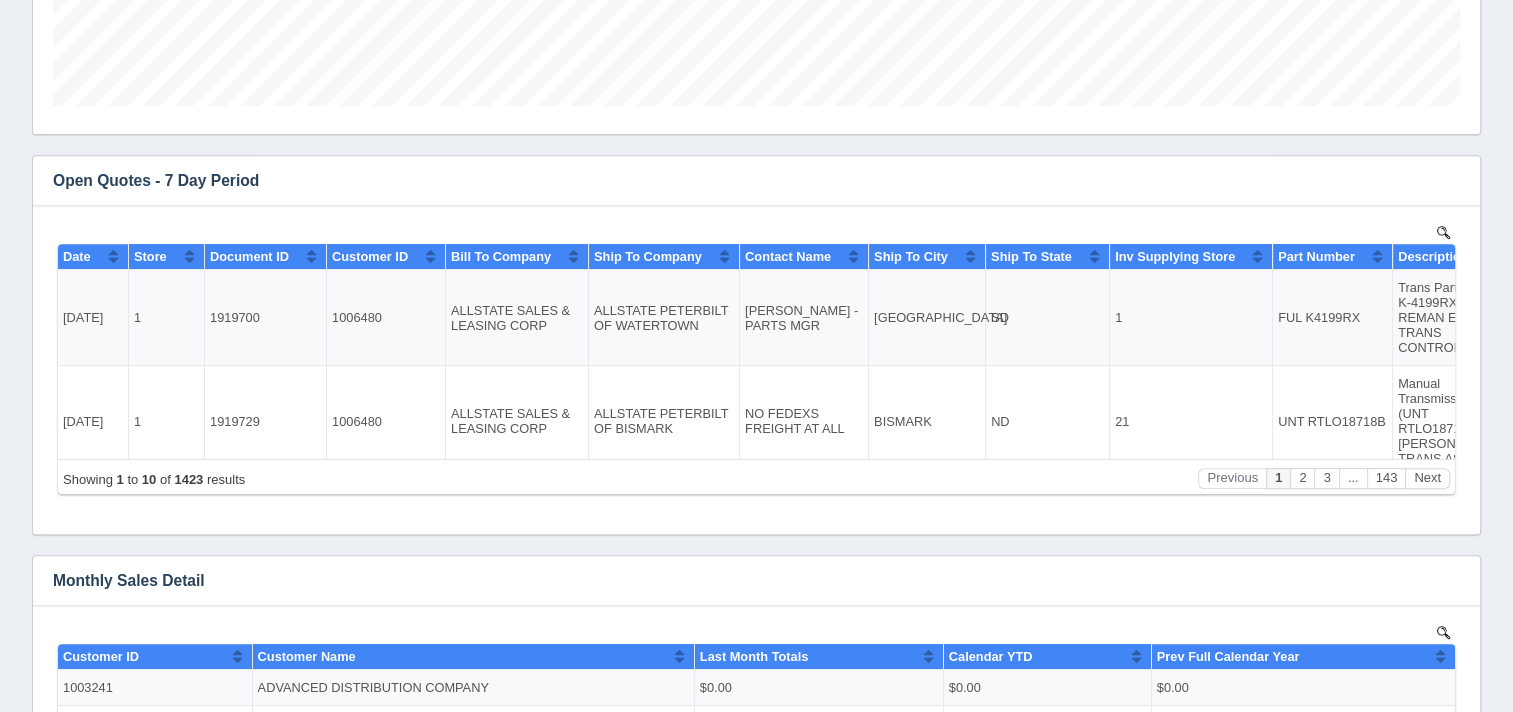 click on "Filters
There are no filters for this dashboard.
Download CSV
View all results
Quarterly Totals (All Truck Center Companies Locations)
No data found.
Download CSV" at bounding box center [756, 857] 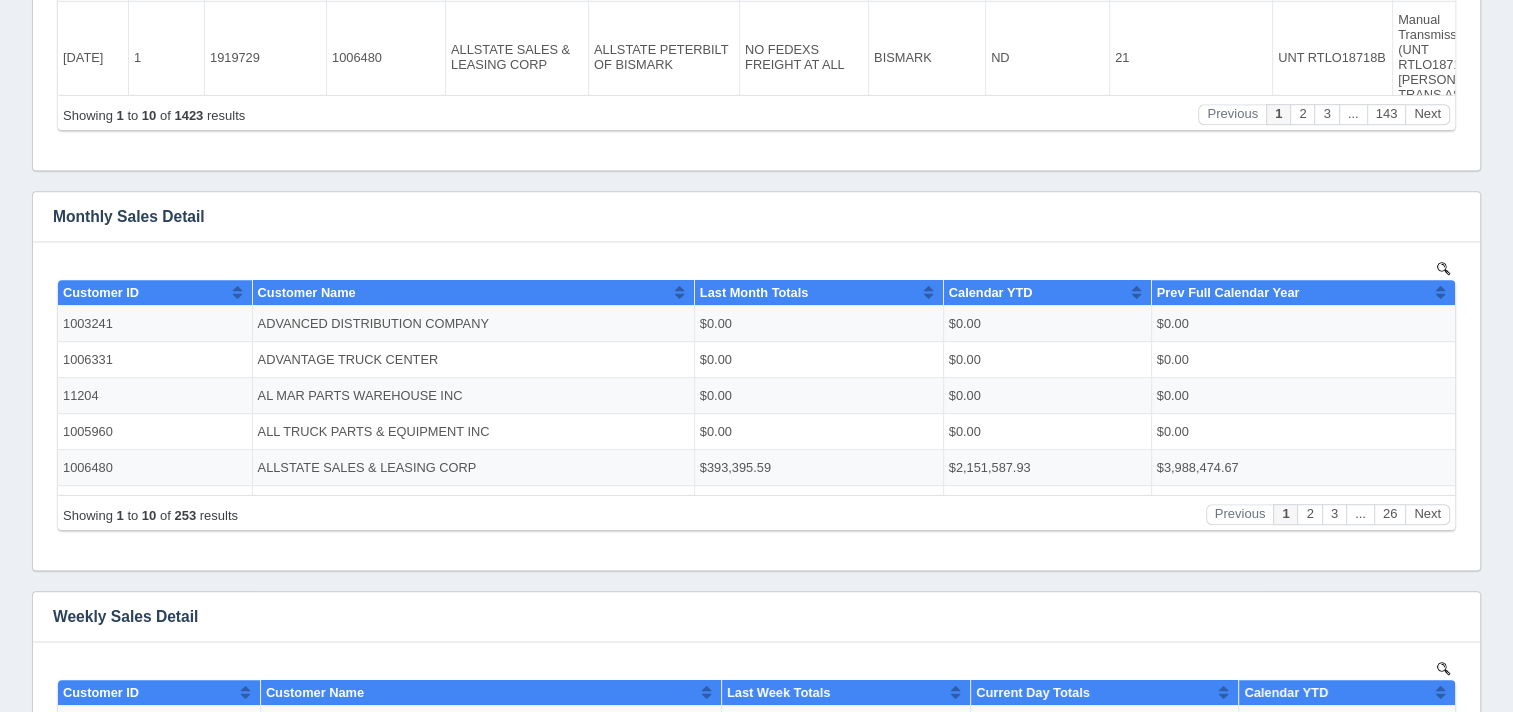 scroll, scrollTop: 1200, scrollLeft: 0, axis: vertical 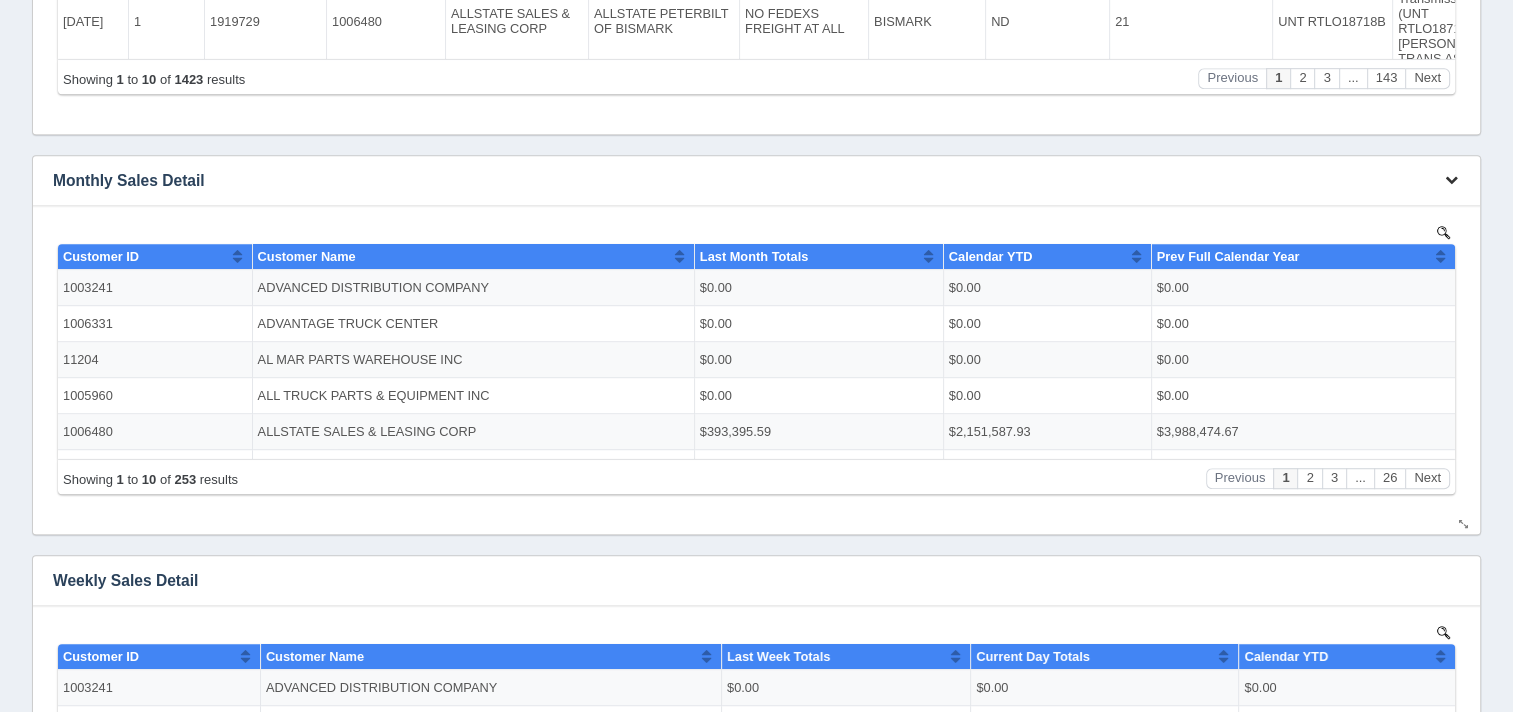 click at bounding box center [1451, 179] 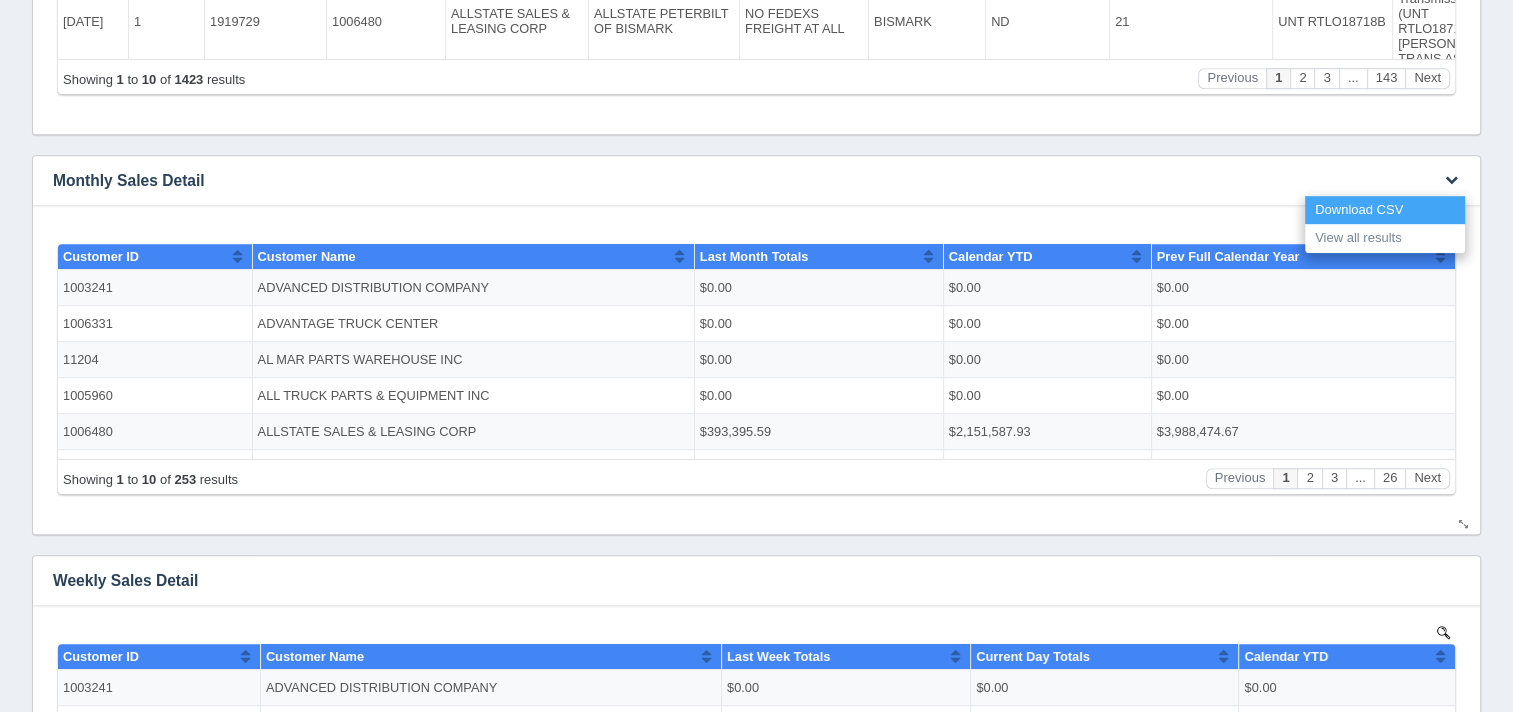 click on "Download CSV" at bounding box center [1385, 210] 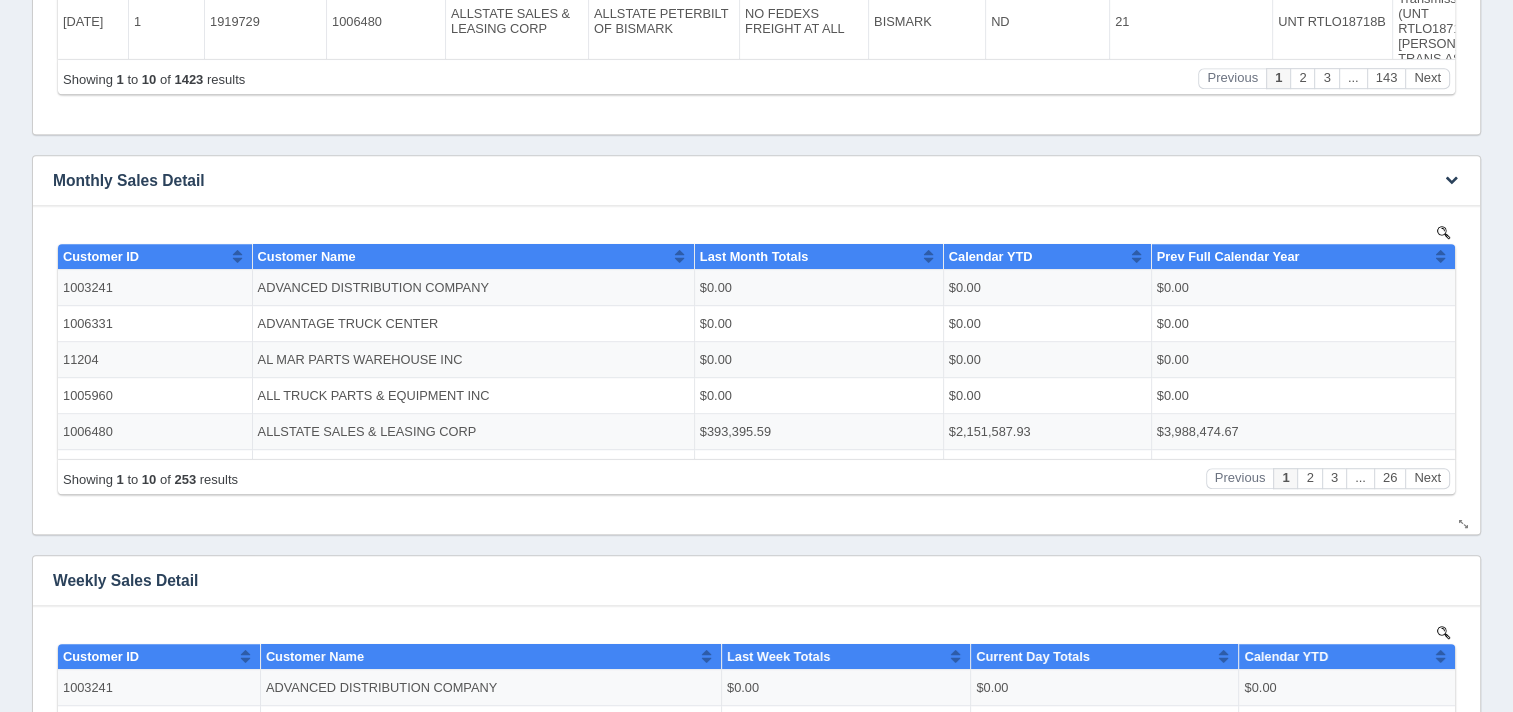 click on "Download CSV
View all results
Monthly Sales Detail
No data found." at bounding box center [756, 345] 